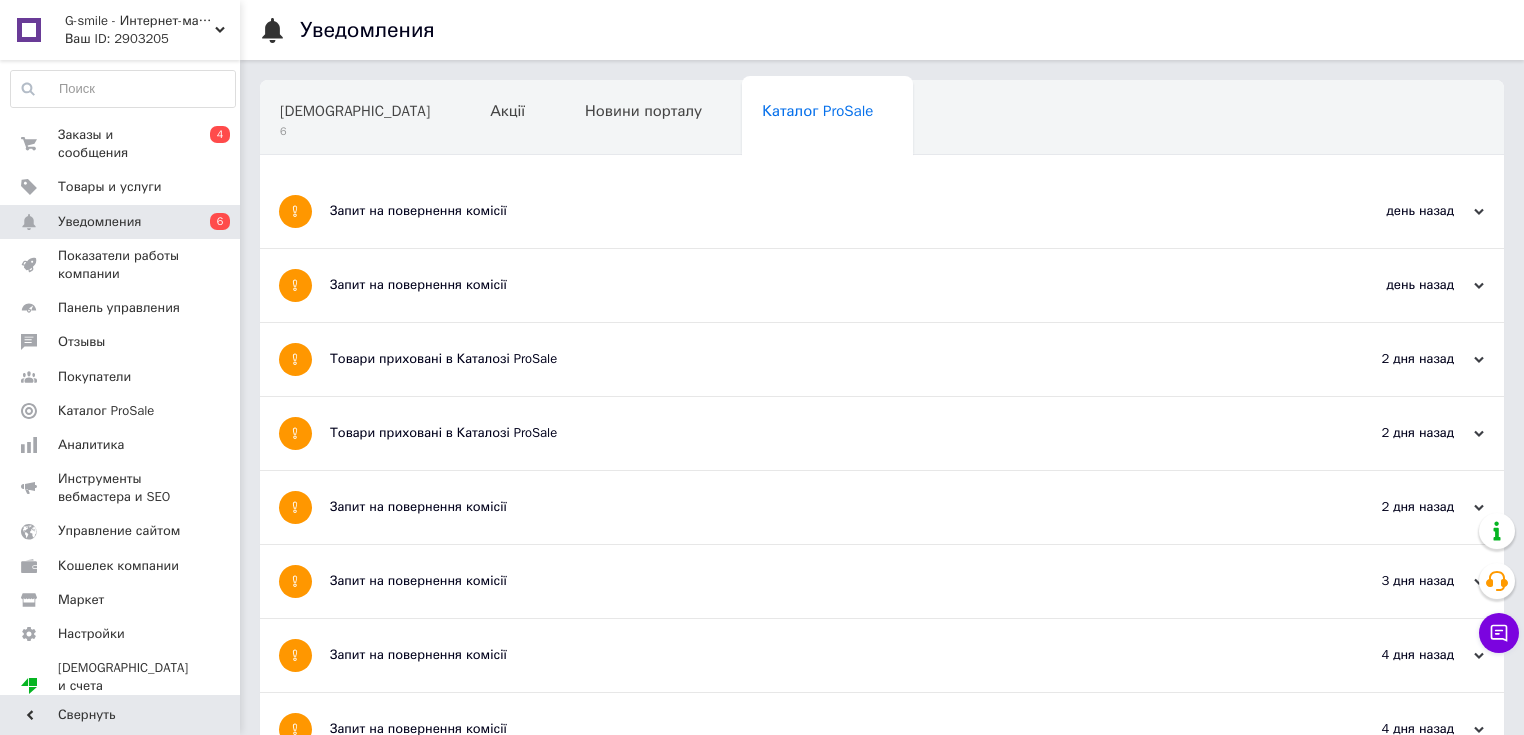 scroll, scrollTop: 0, scrollLeft: 0, axis: both 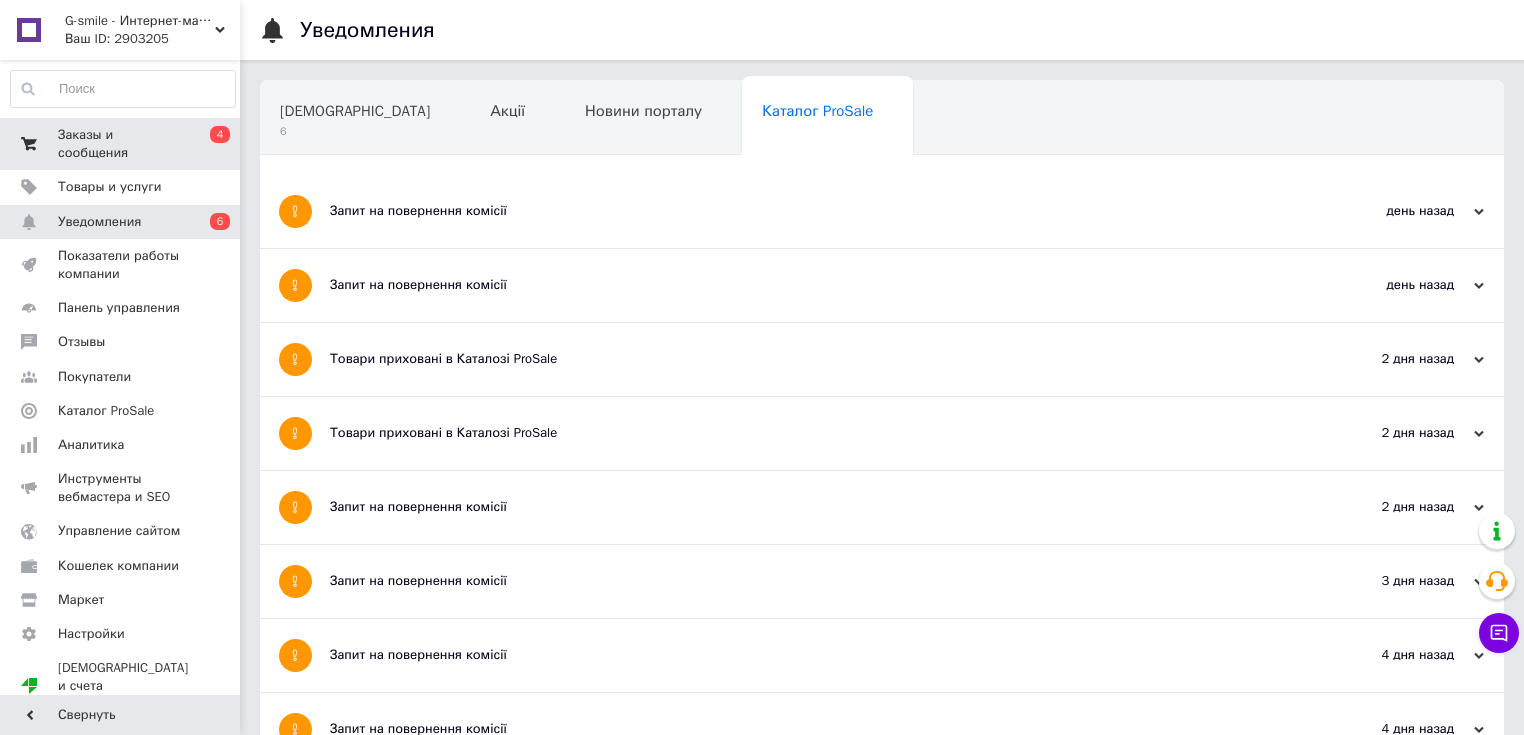 click on "Заказы и сообщения" at bounding box center (121, 144) 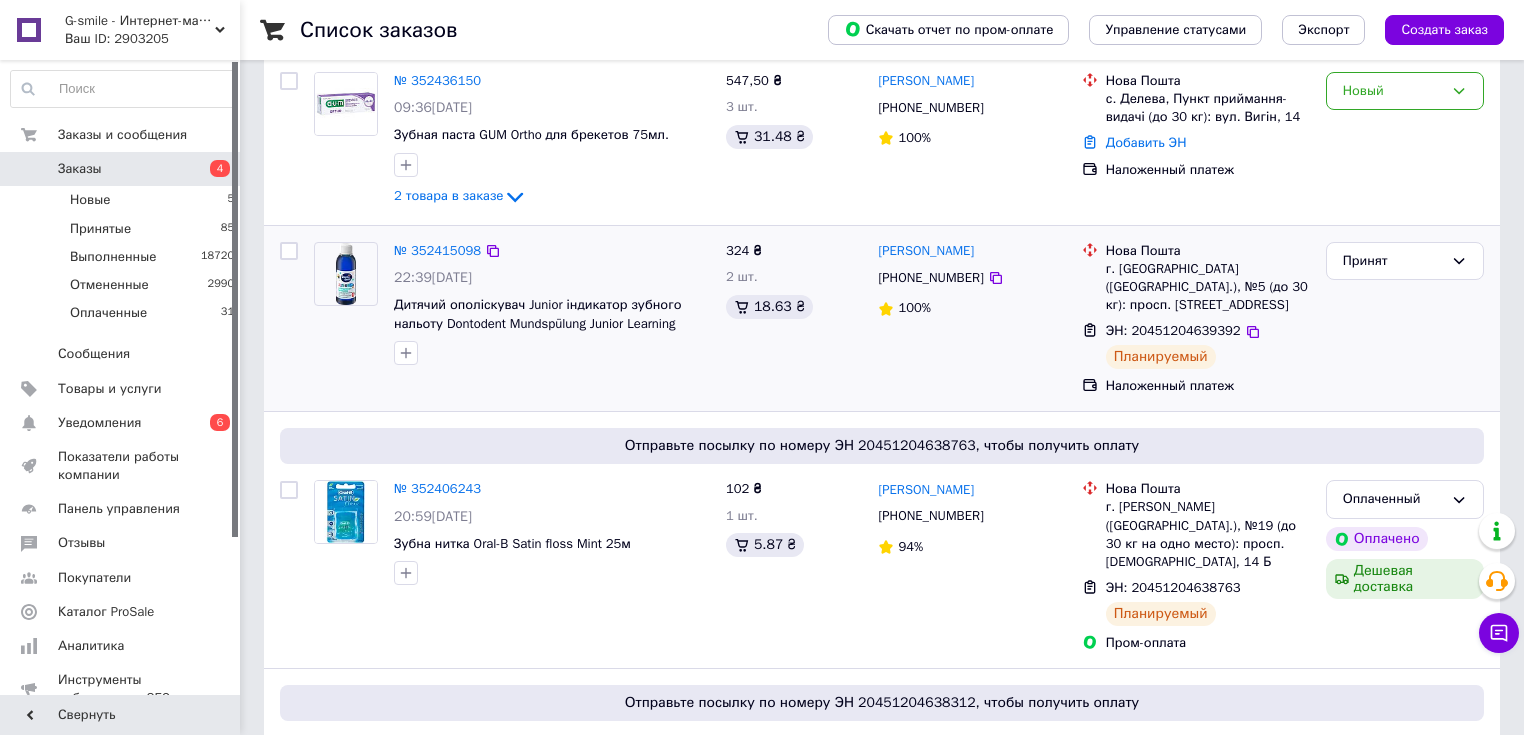scroll, scrollTop: 0, scrollLeft: 0, axis: both 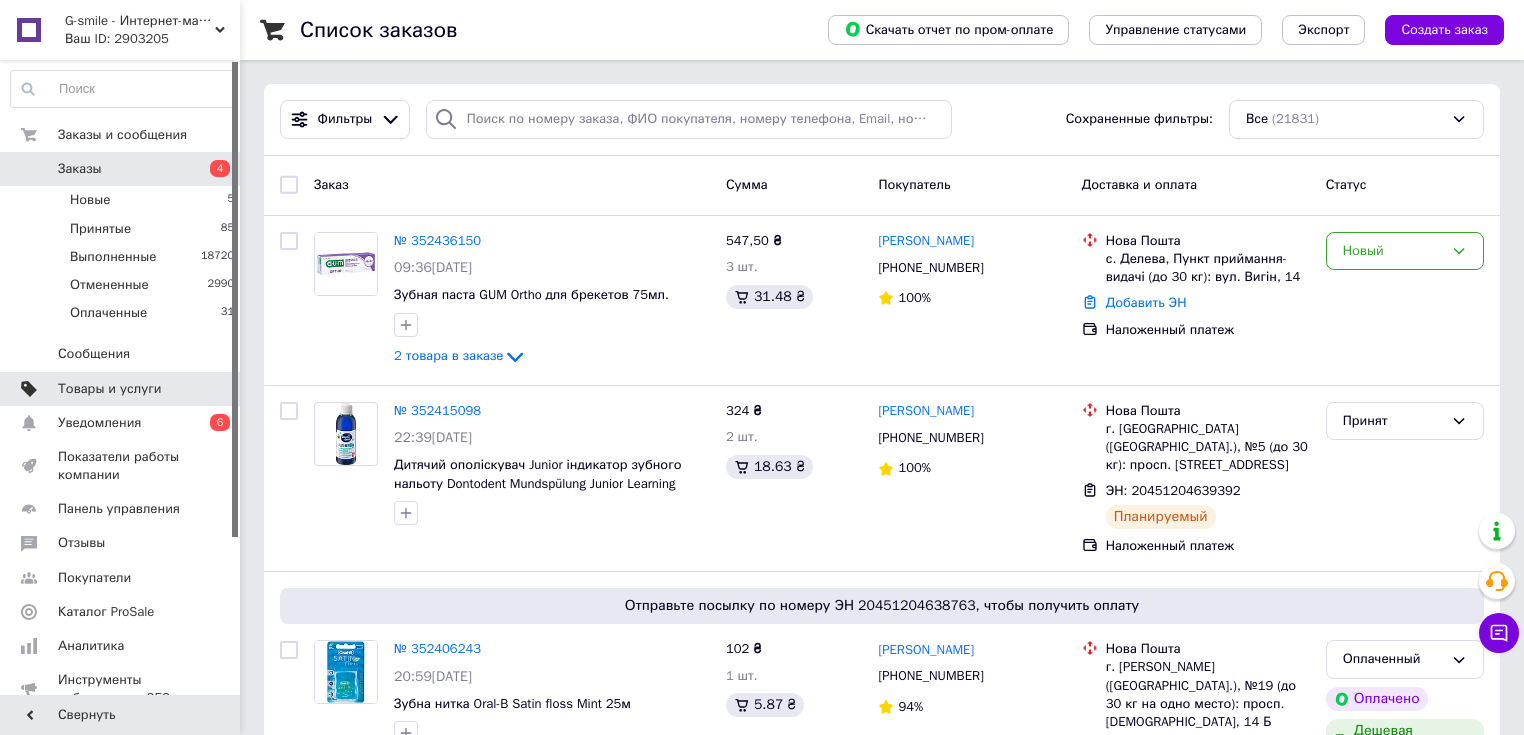 click on "Товары и услуги" at bounding box center [110, 389] 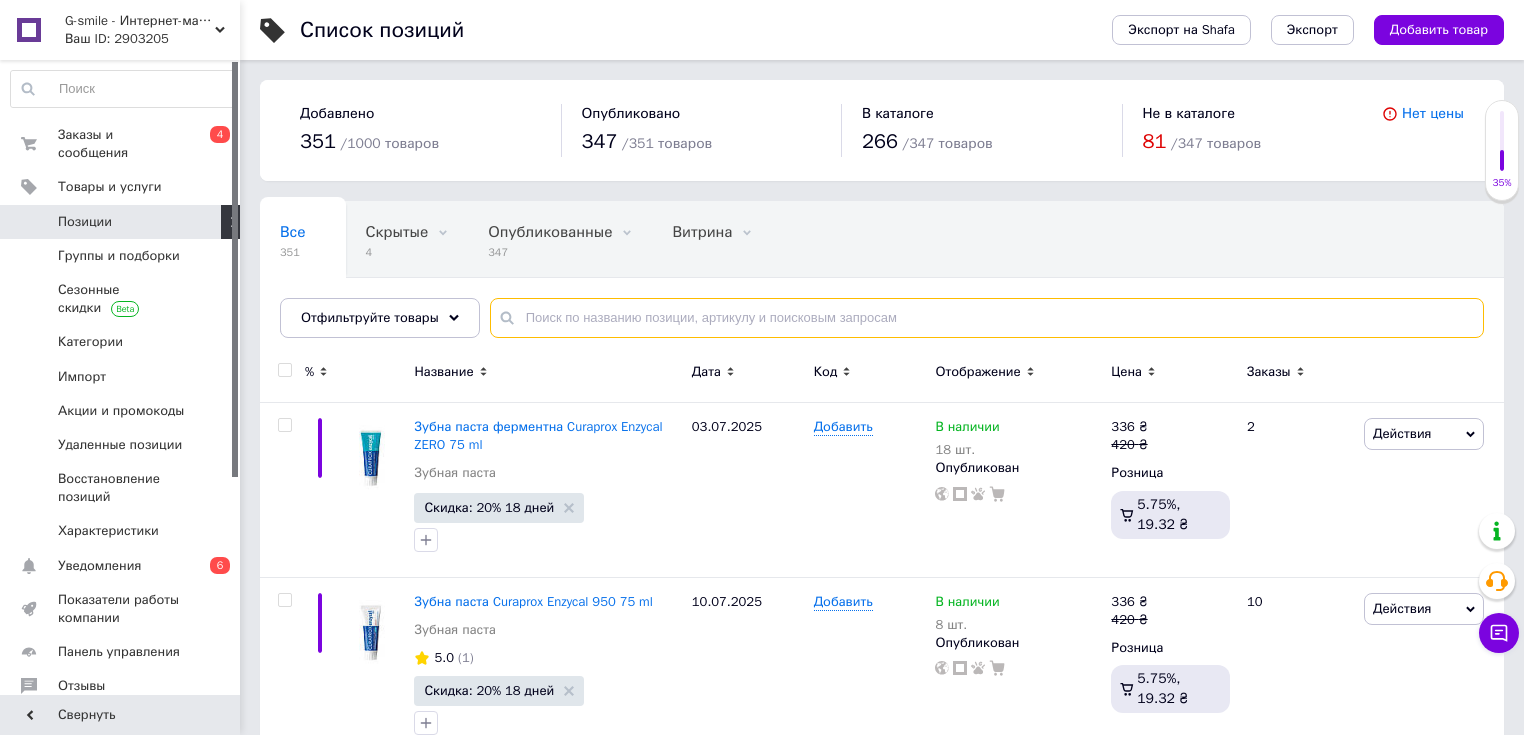 click at bounding box center [987, 318] 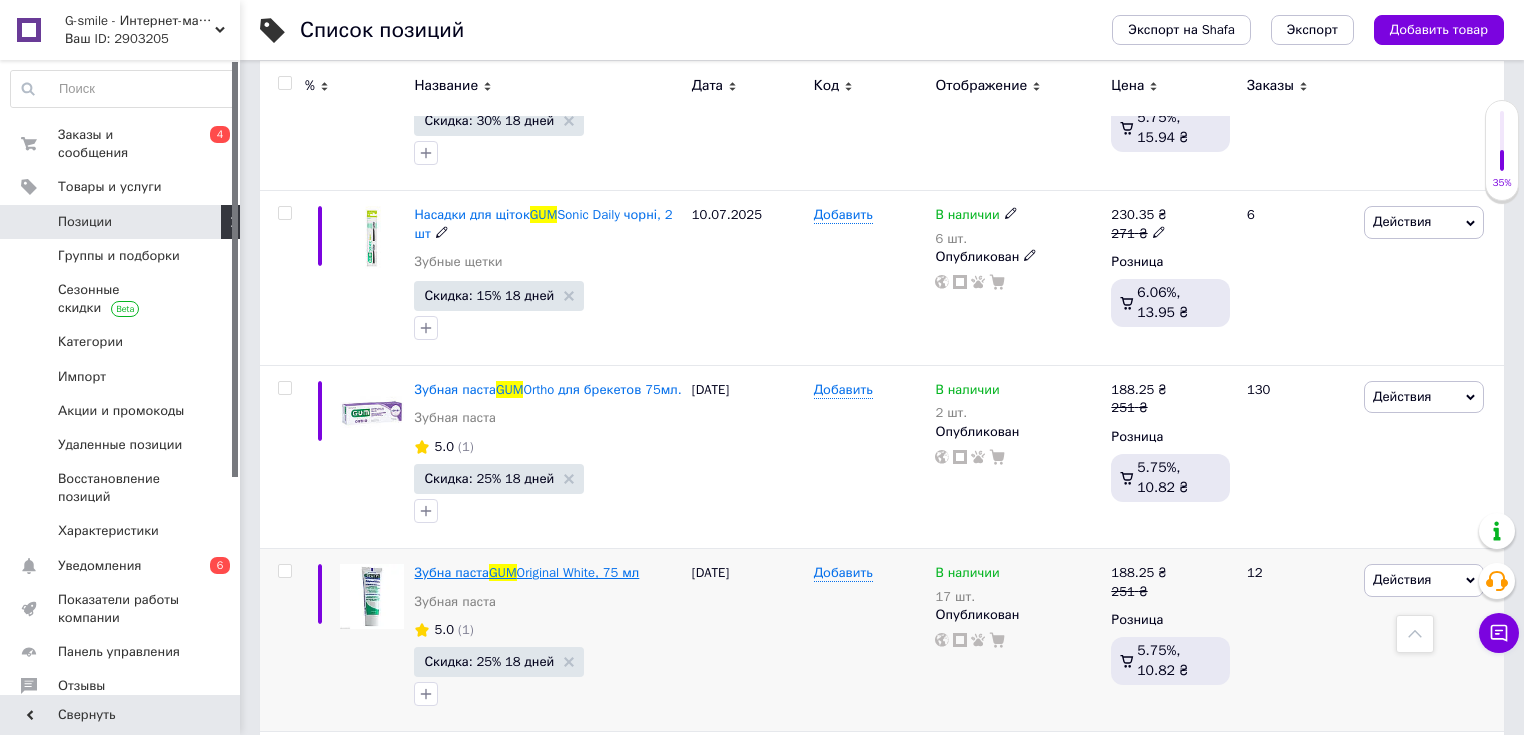 scroll, scrollTop: 1120, scrollLeft: 0, axis: vertical 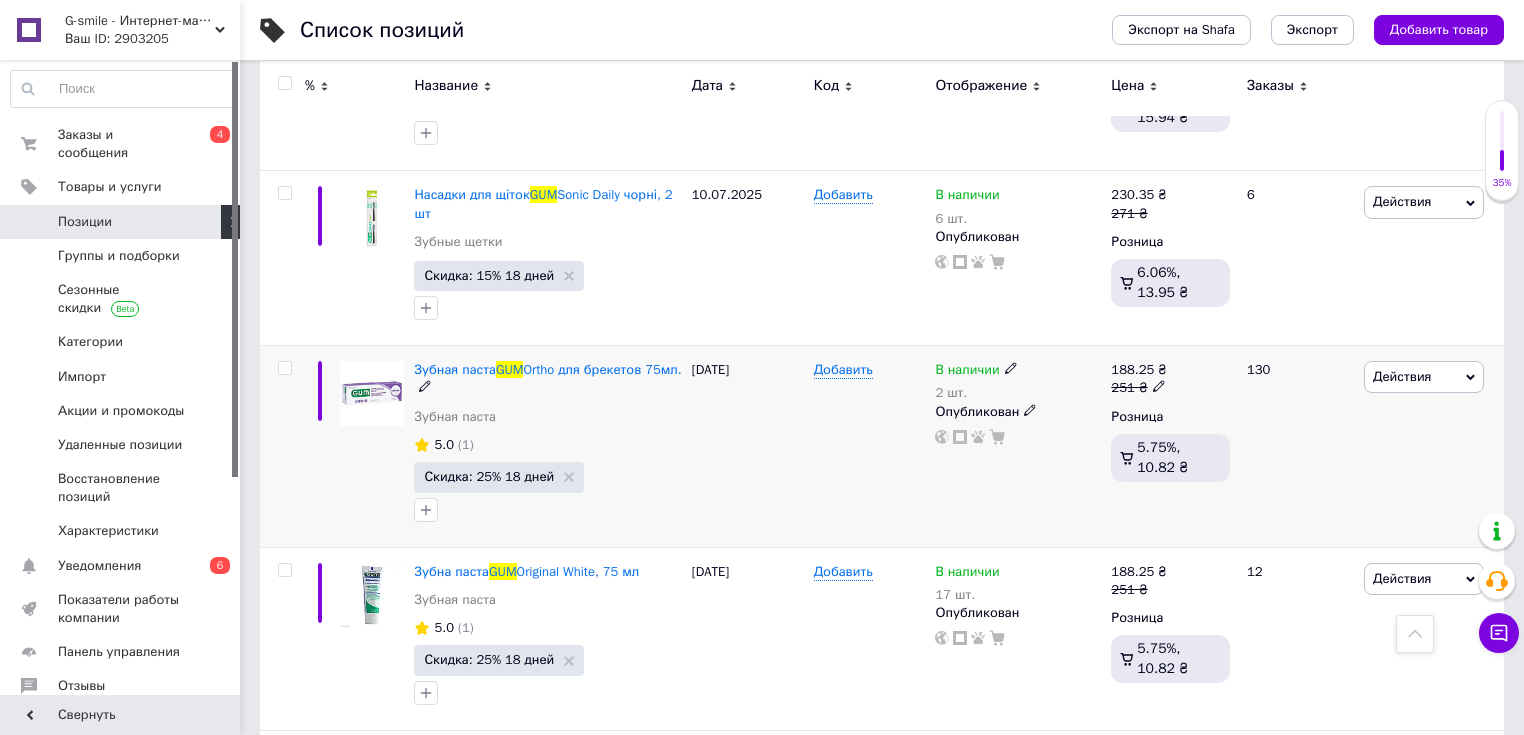 type on "GUM" 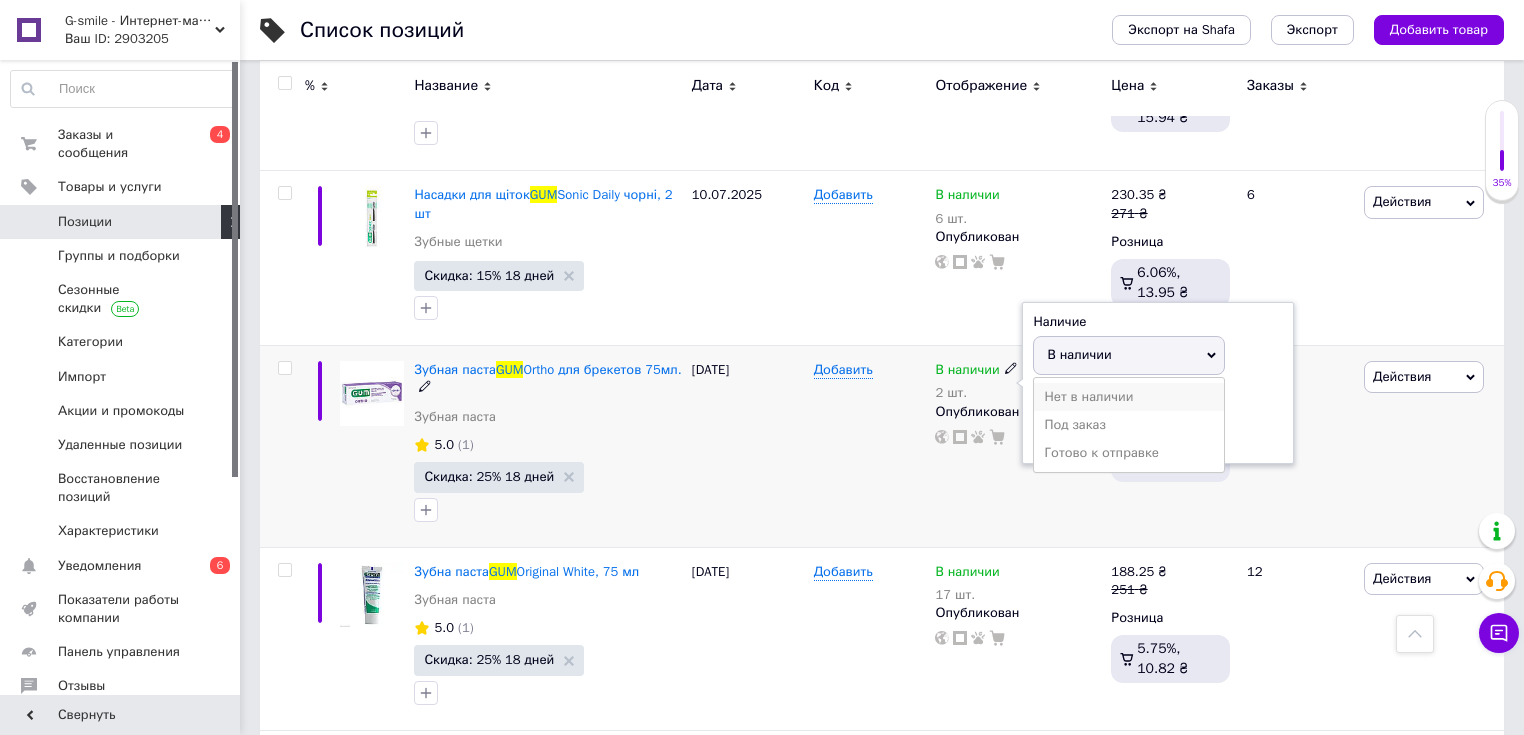 click on "Нет в наличии" at bounding box center (1129, 397) 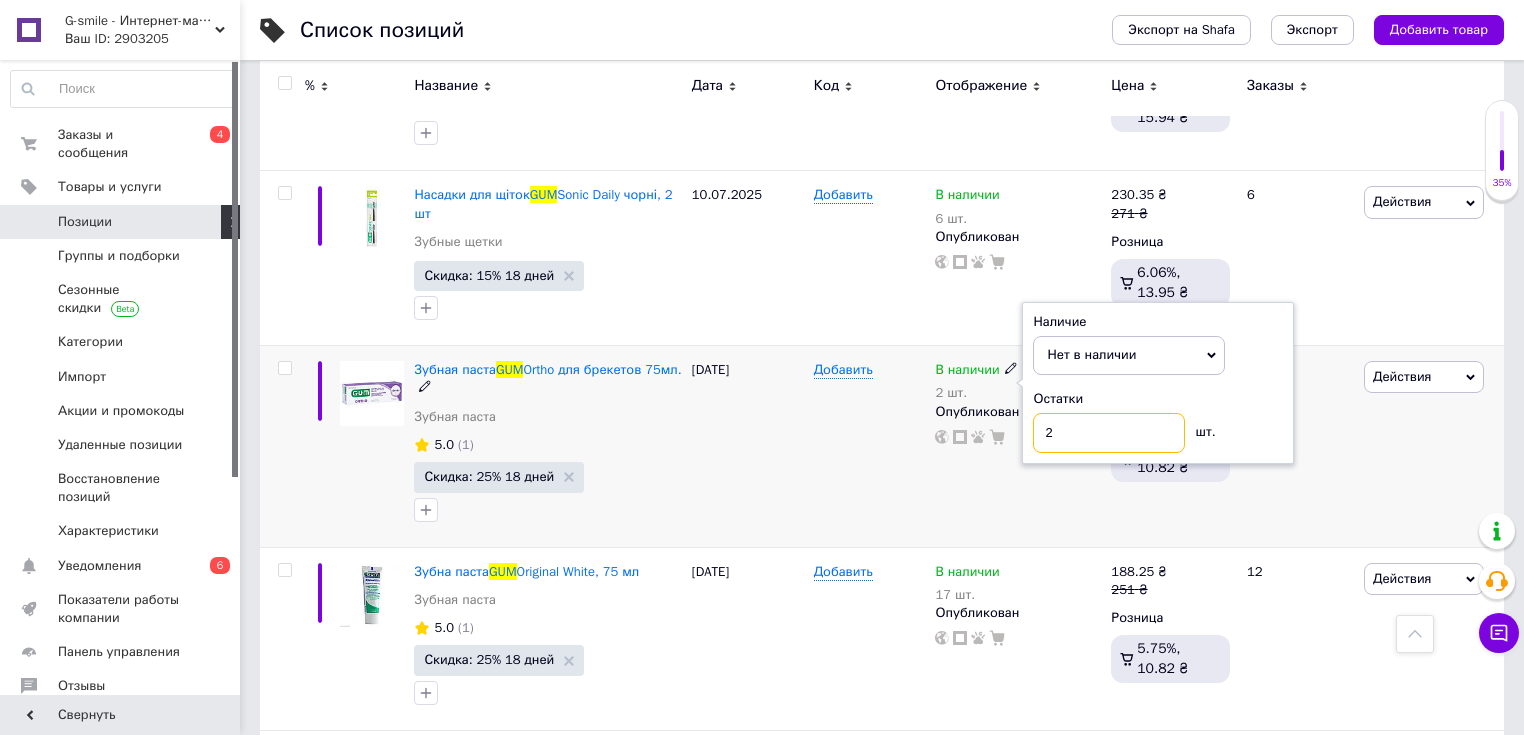 drag, startPoint x: 1075, startPoint y: 427, endPoint x: 993, endPoint y: 435, distance: 82.38932 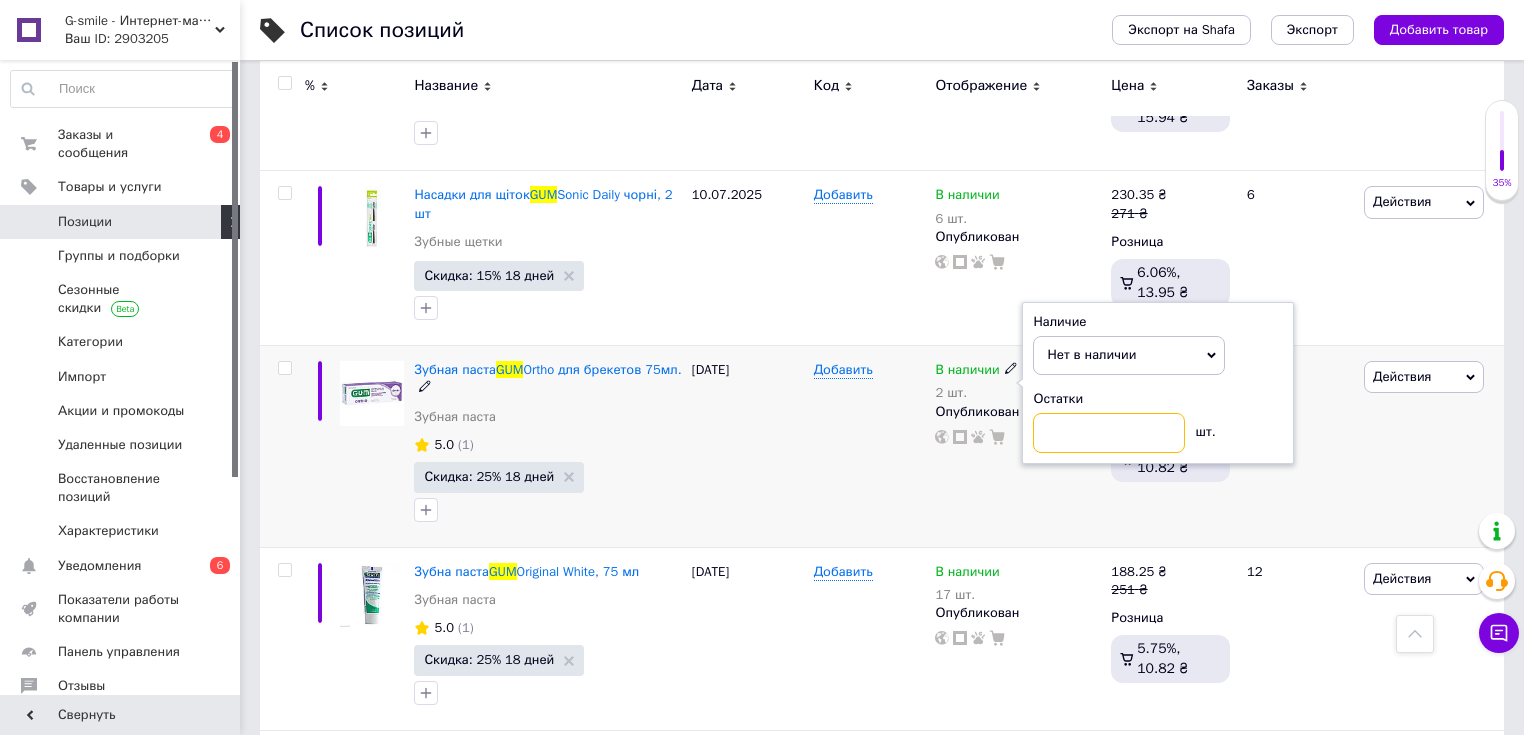 type 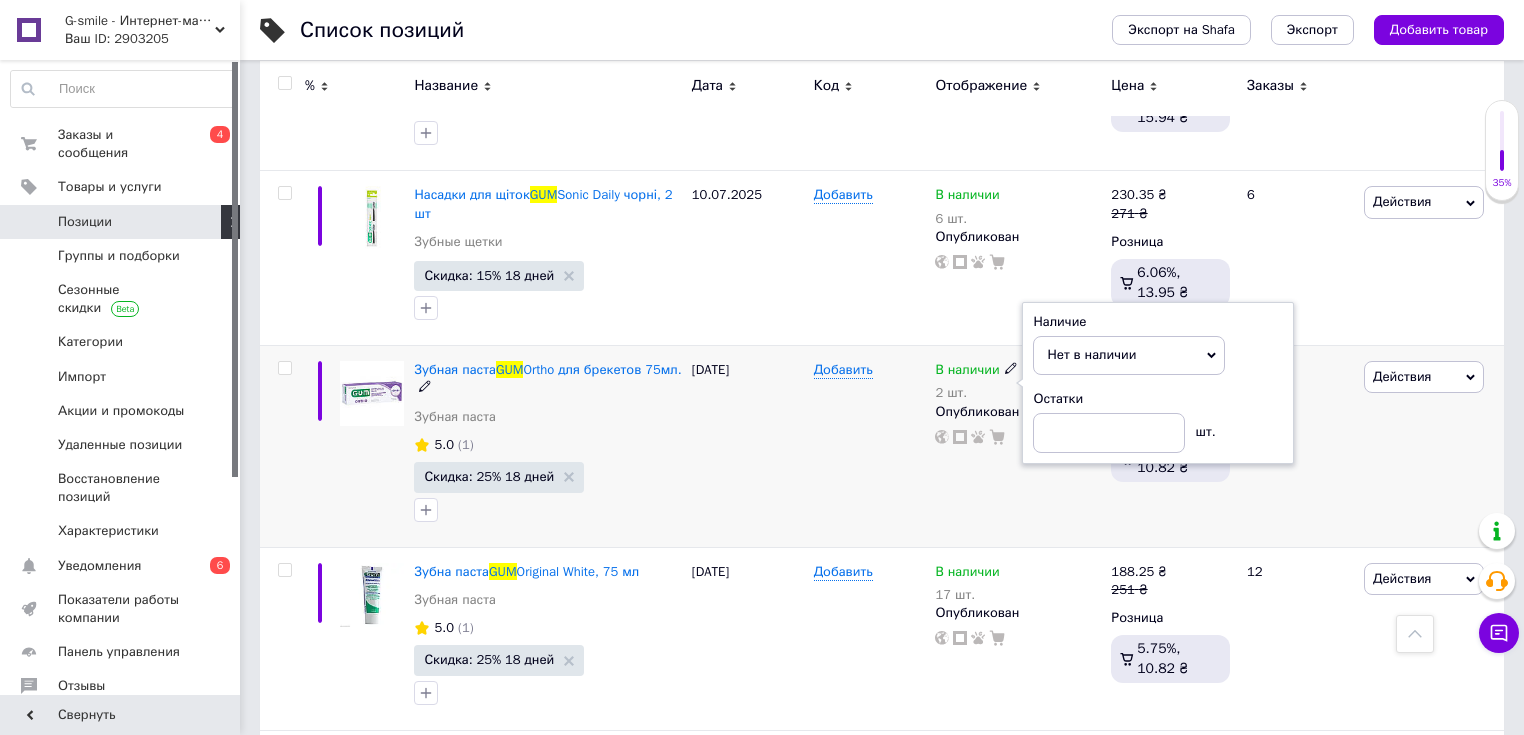 click on "[DATE]" at bounding box center (748, 446) 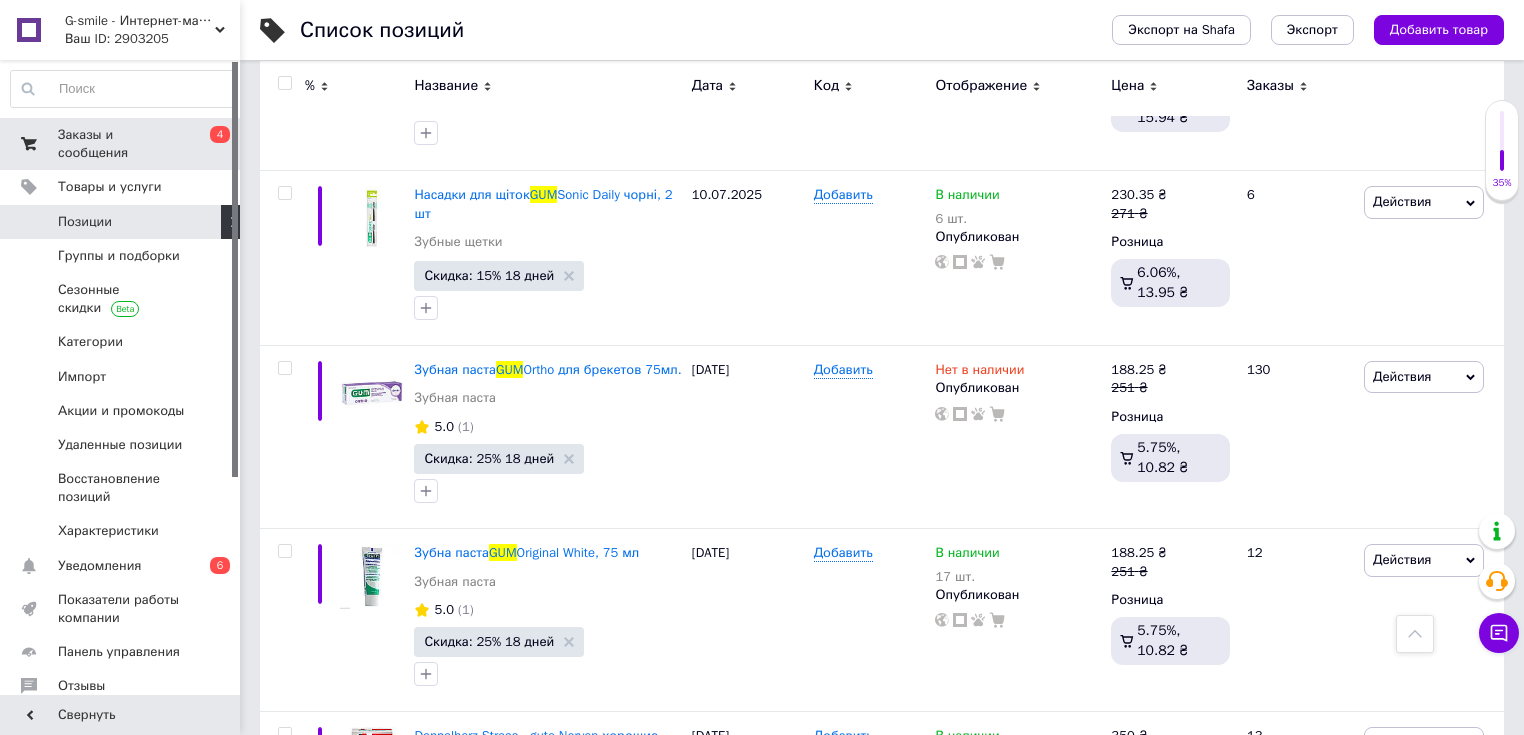 click on "Заказы и сообщения" at bounding box center [121, 144] 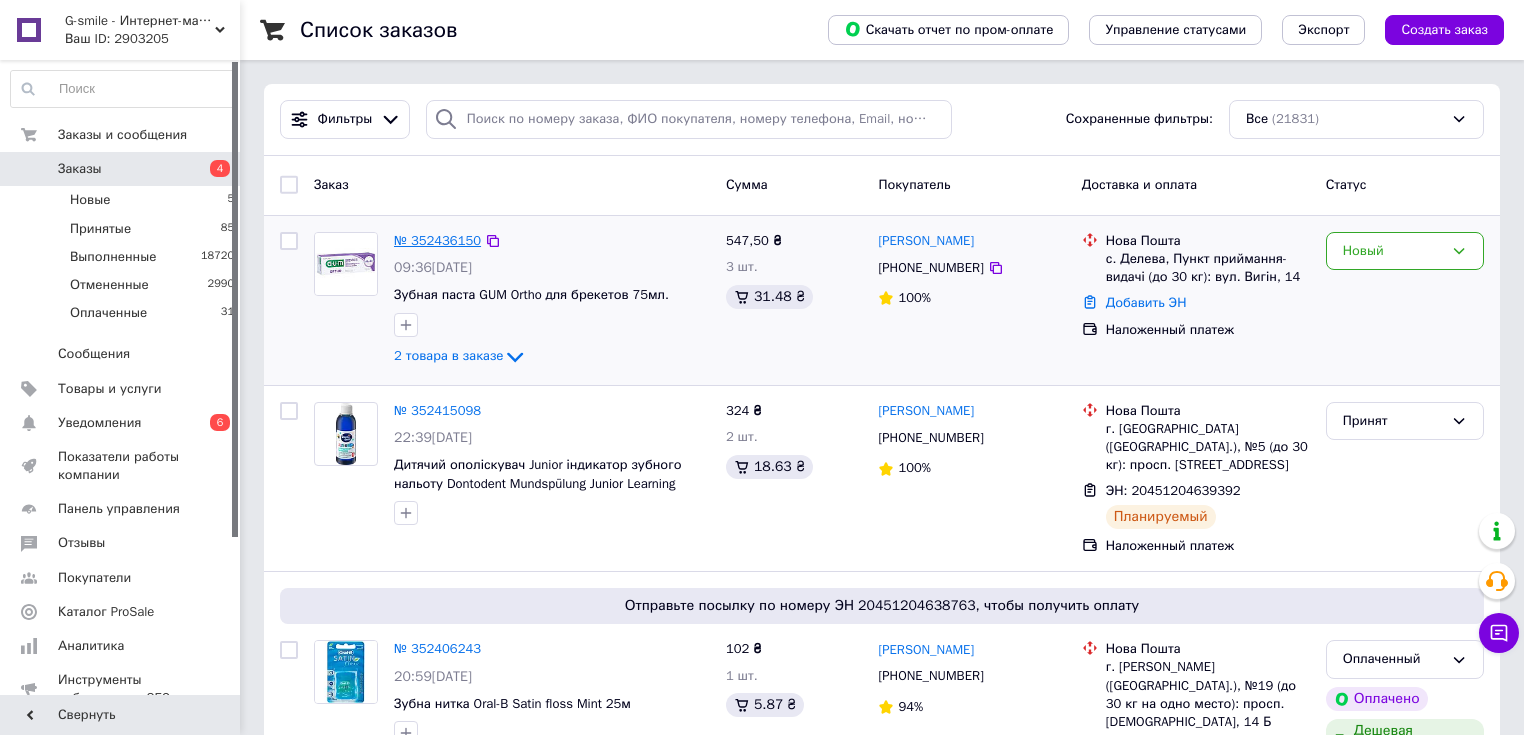 click on "№ 352436150" at bounding box center (437, 240) 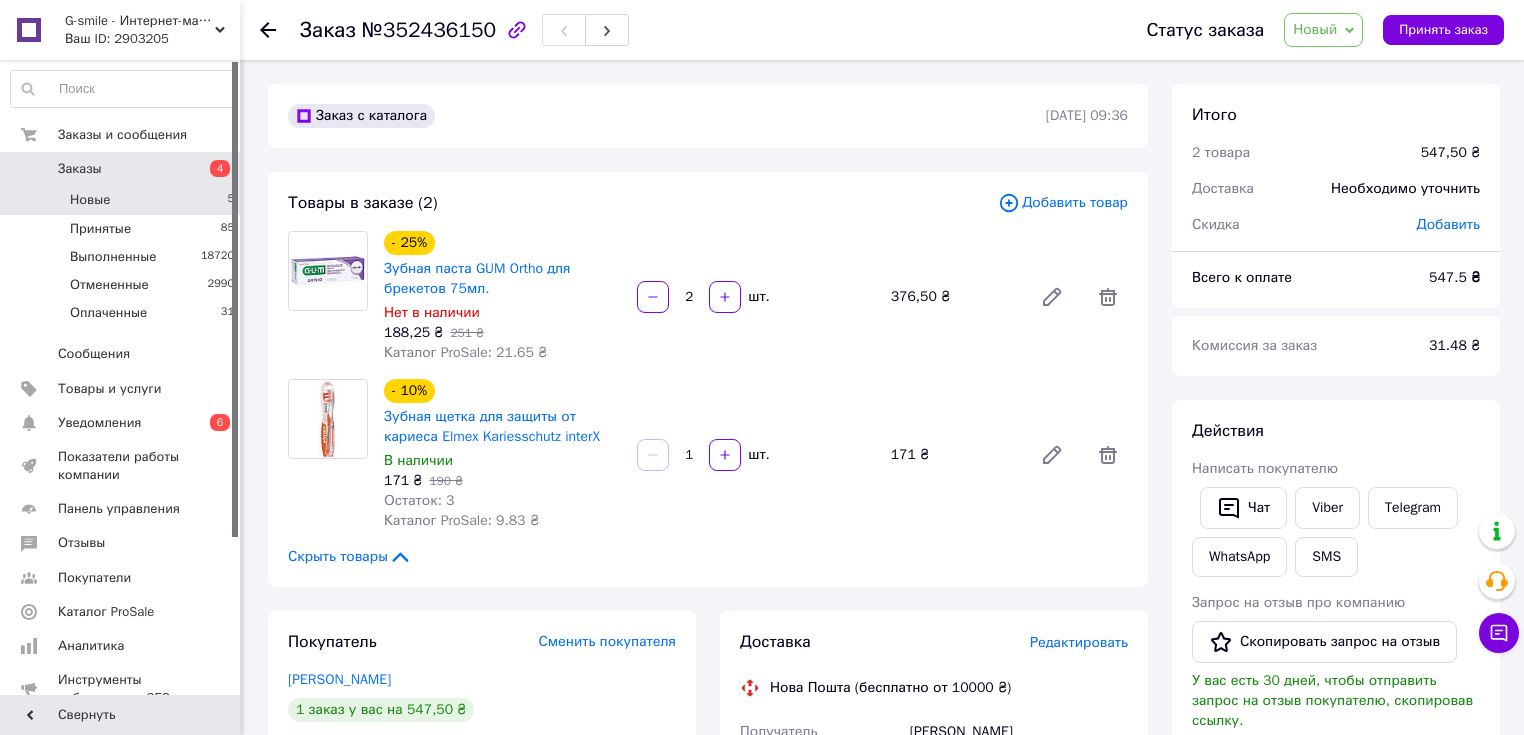 click on "Новые 5" at bounding box center (123, 200) 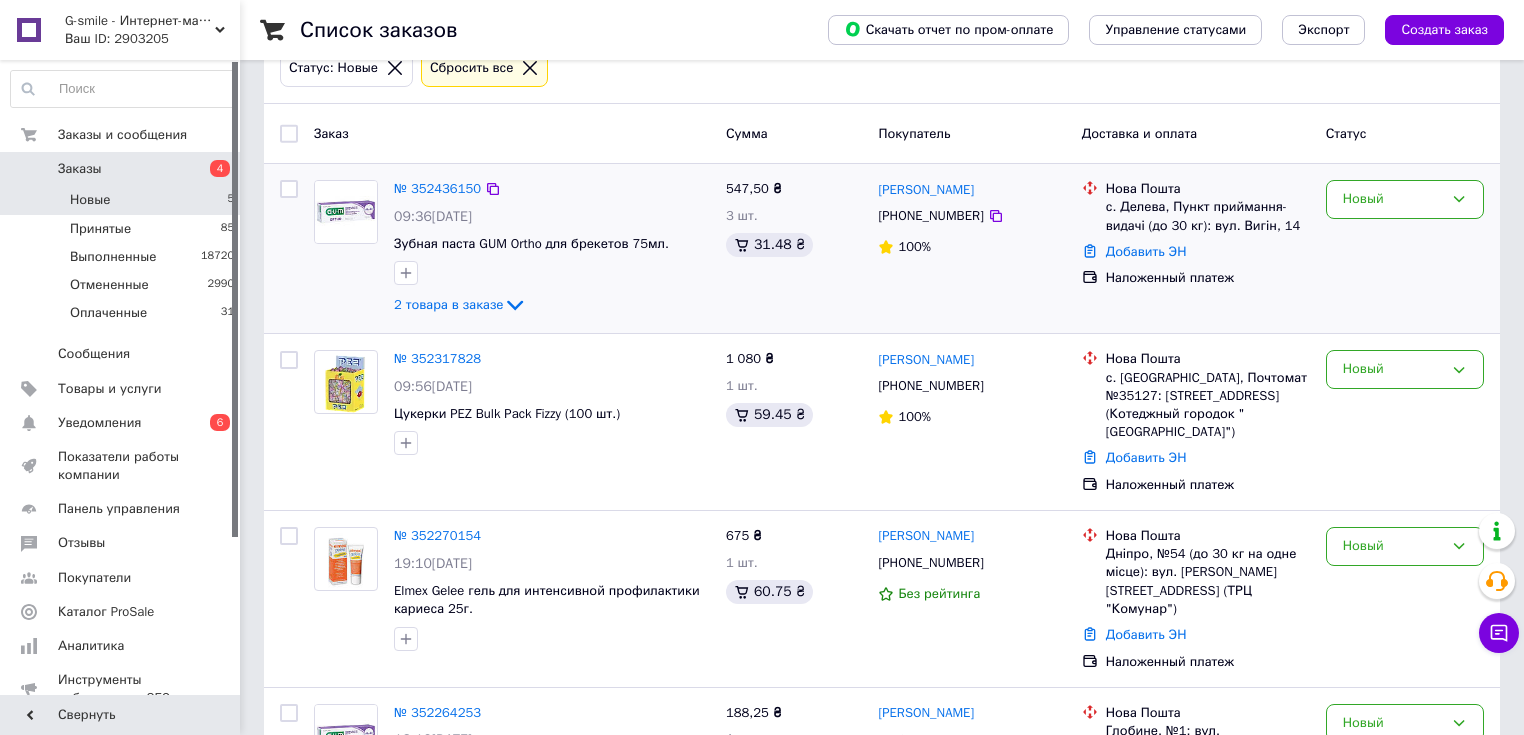 scroll, scrollTop: 119, scrollLeft: 0, axis: vertical 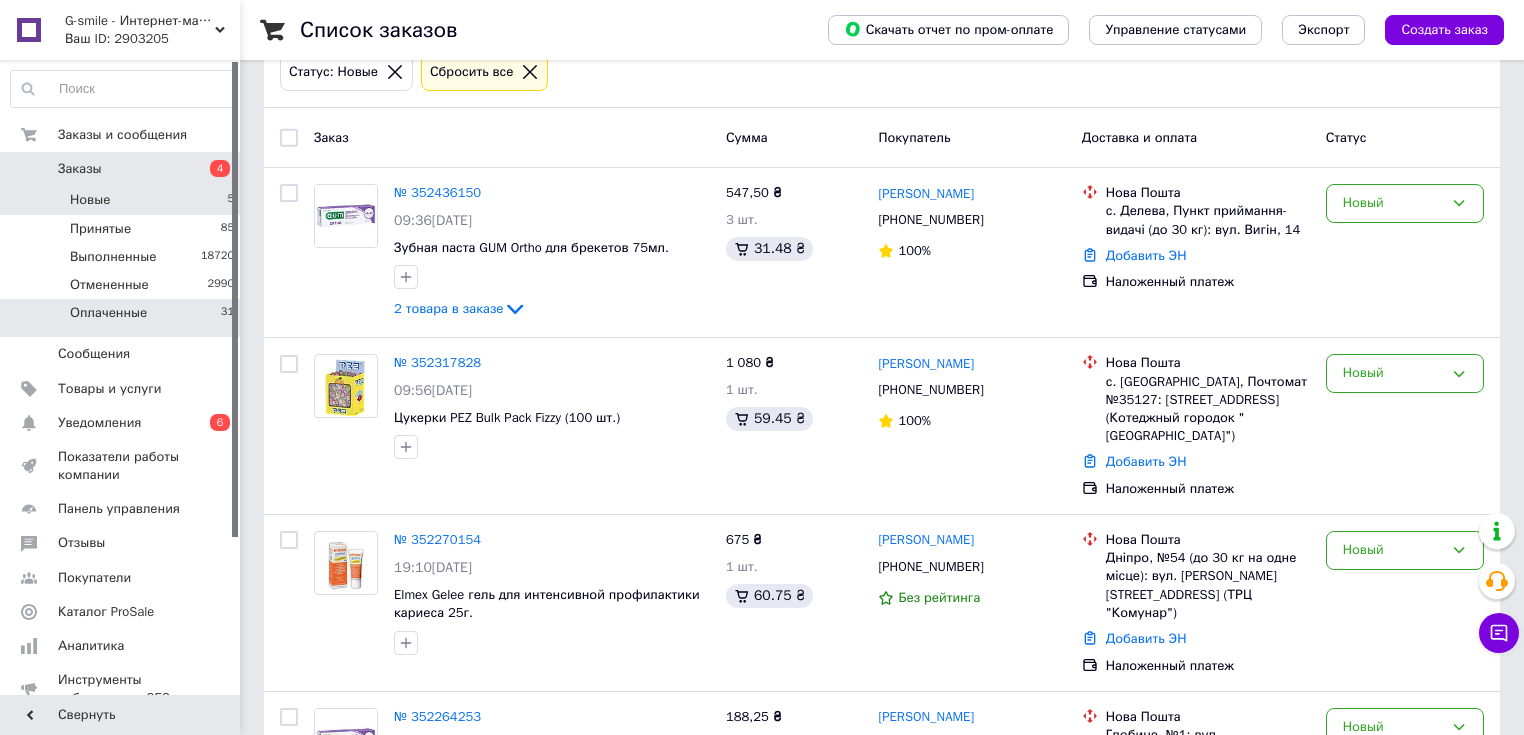 drag, startPoint x: 196, startPoint y: 313, endPoint x: 213, endPoint y: 309, distance: 17.464249 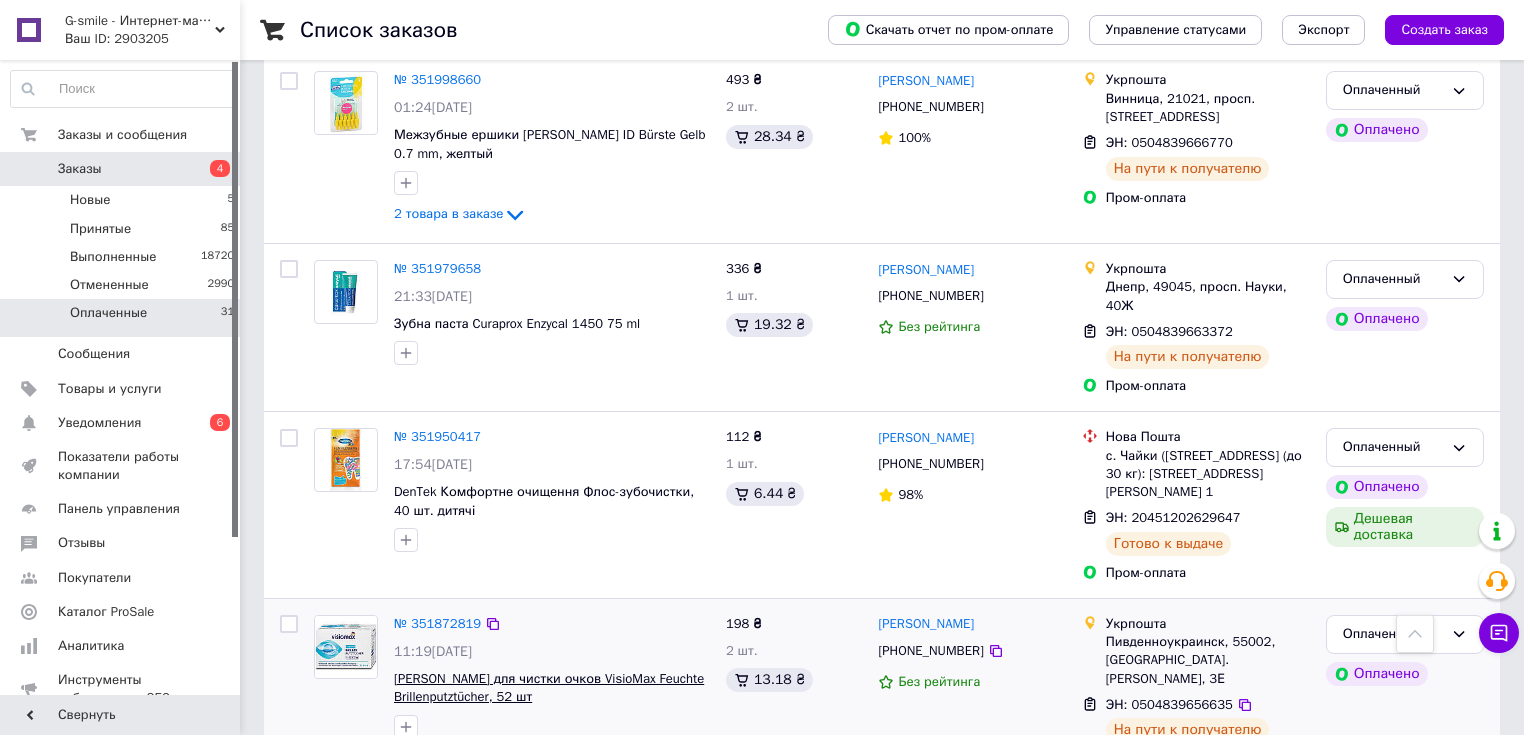 scroll, scrollTop: 3513, scrollLeft: 0, axis: vertical 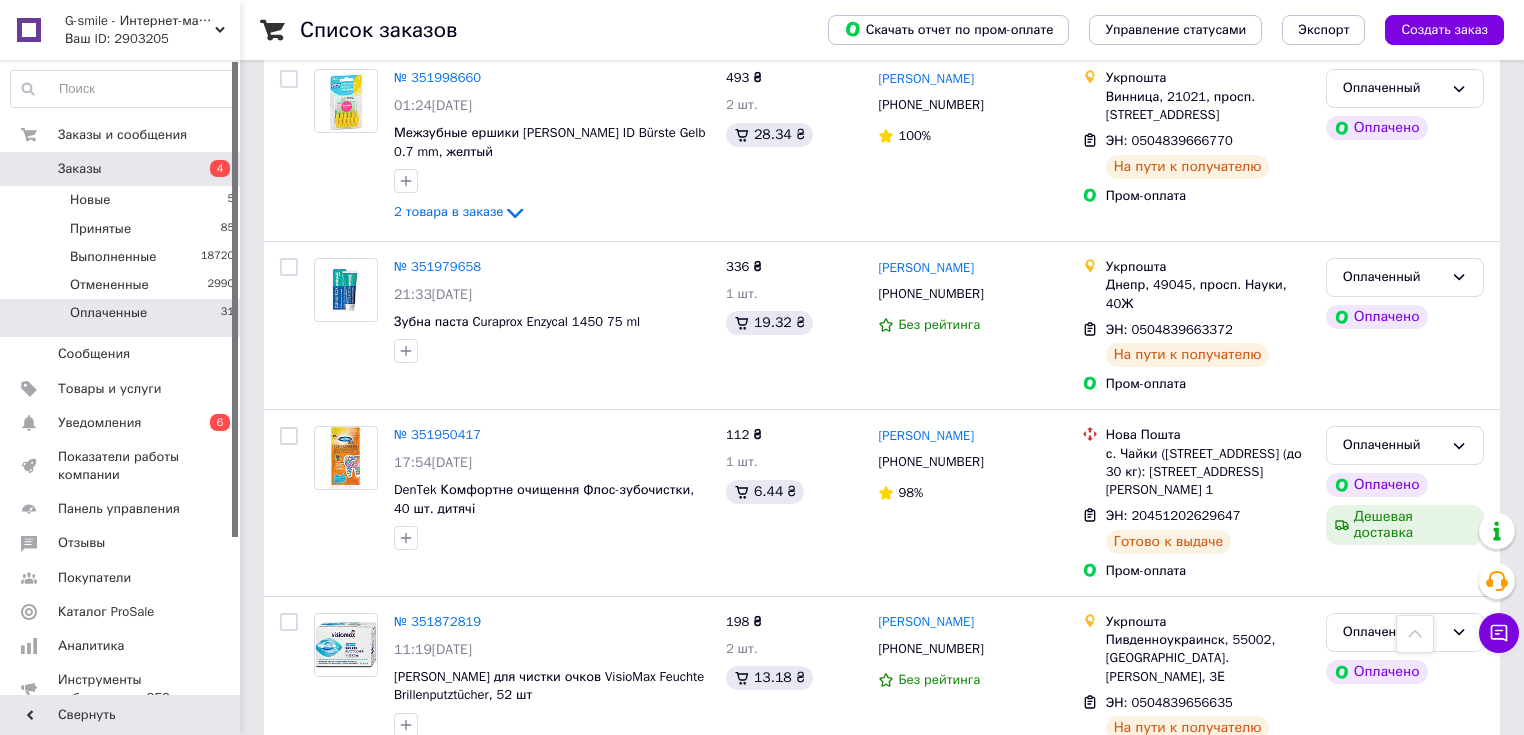 click on "2" at bounding box center (327, 827) 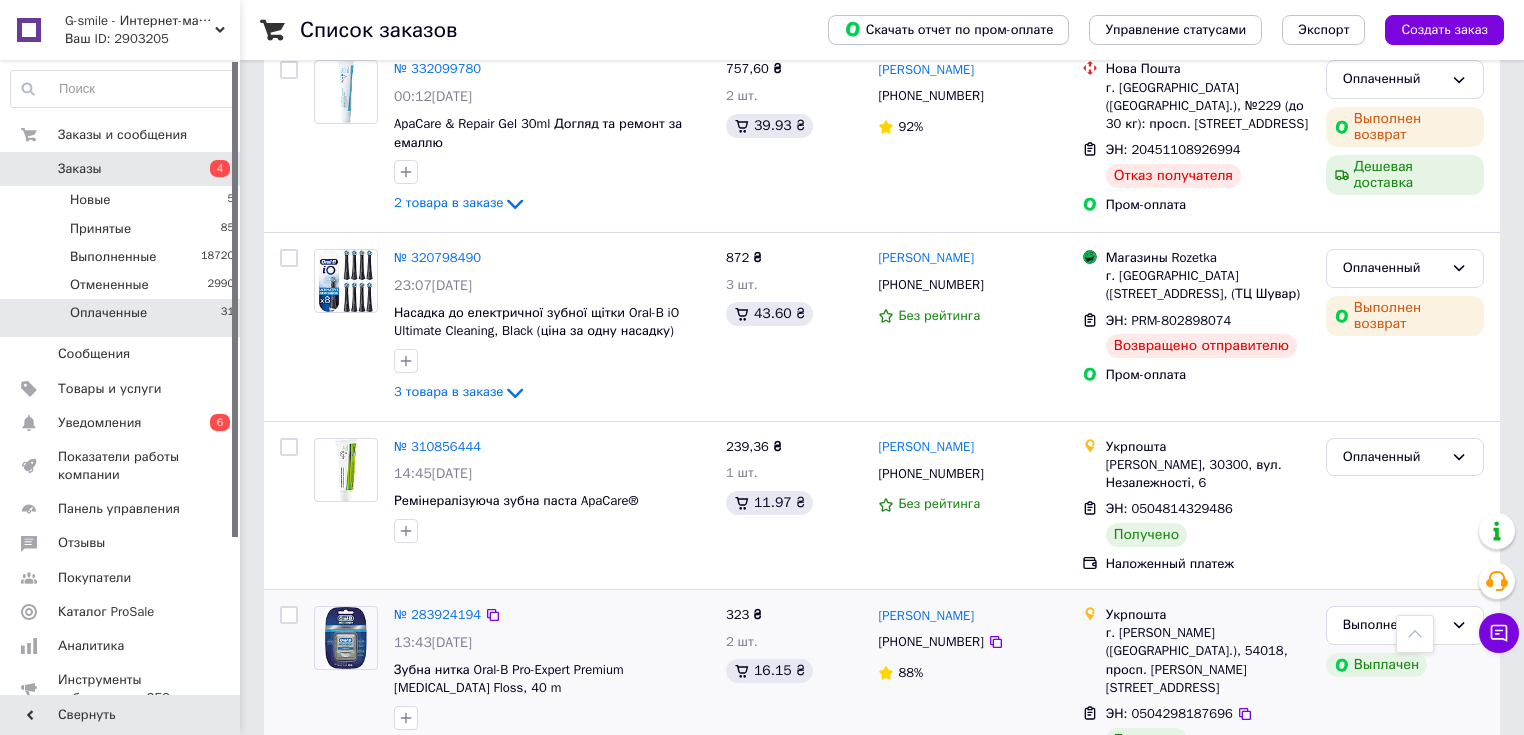 scroll, scrollTop: 1708, scrollLeft: 0, axis: vertical 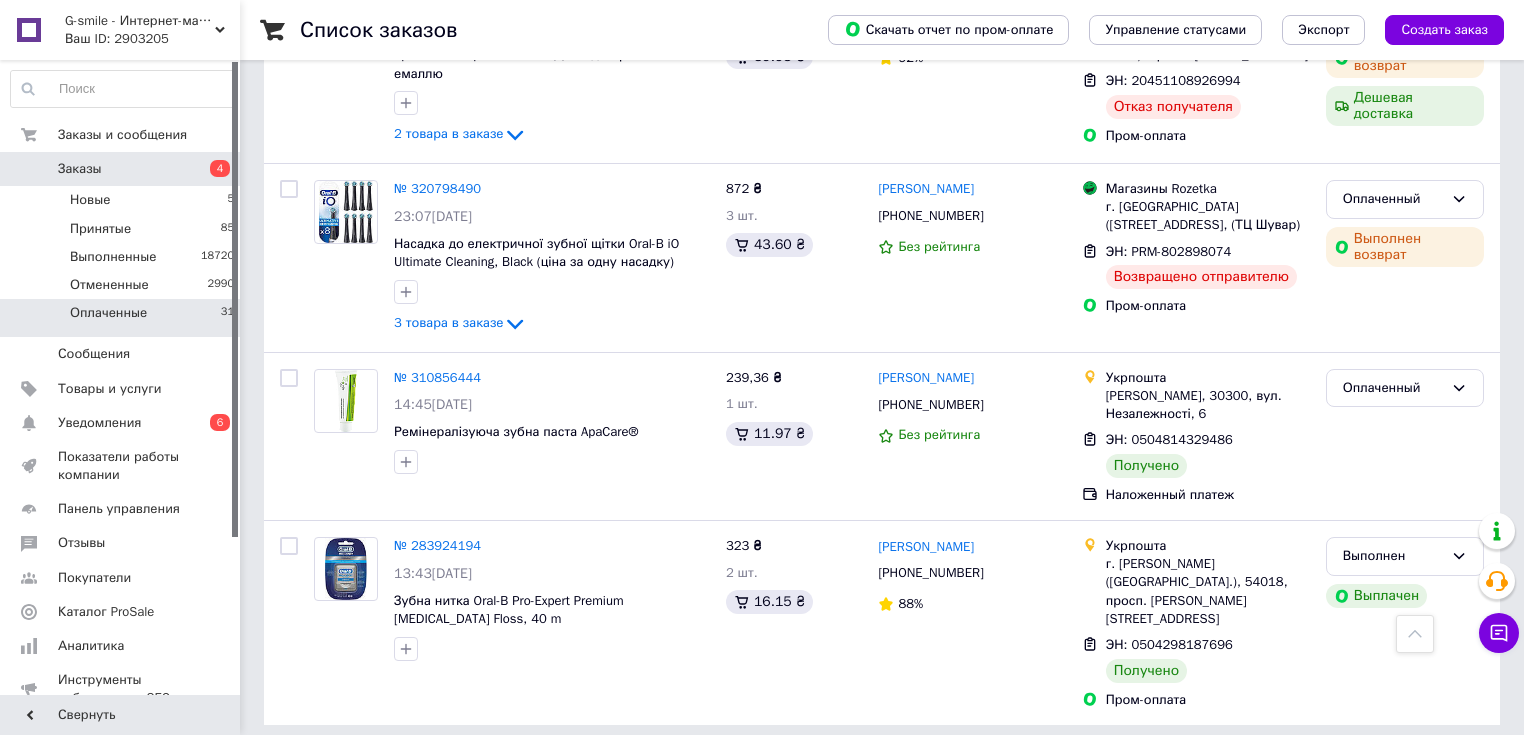 click on "1" at bounding box center (415, 770) 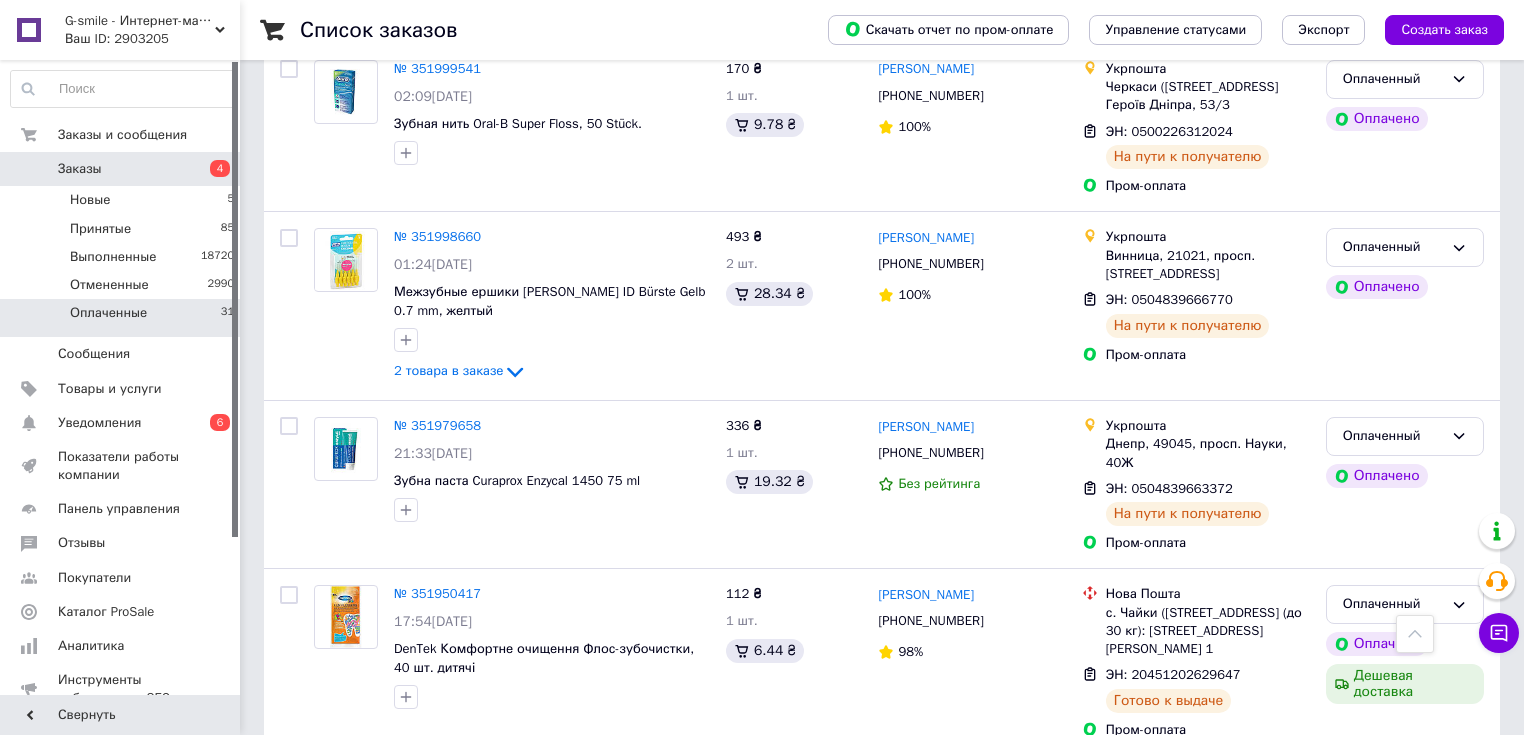 scroll, scrollTop: 3513, scrollLeft: 0, axis: vertical 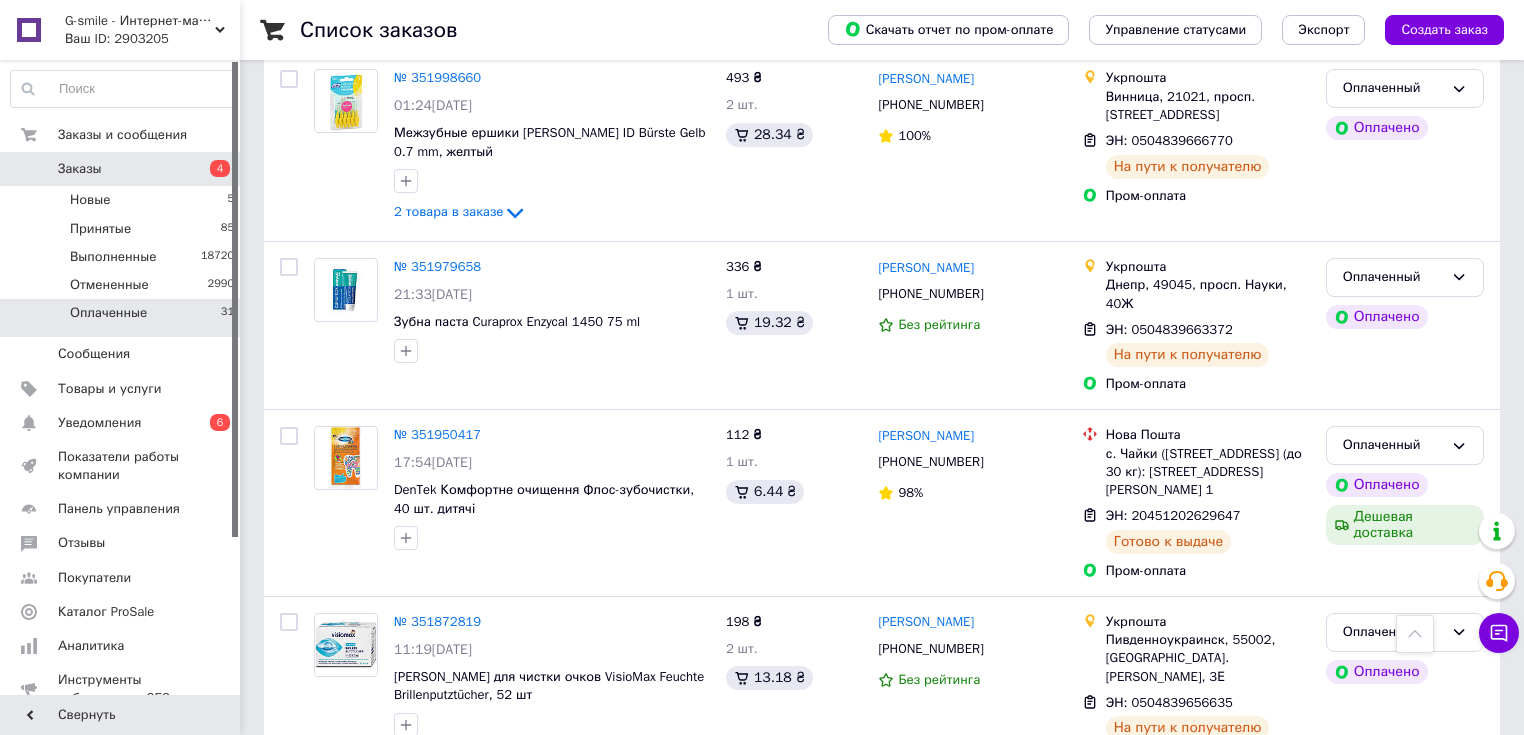 click on "2" at bounding box center [327, 827] 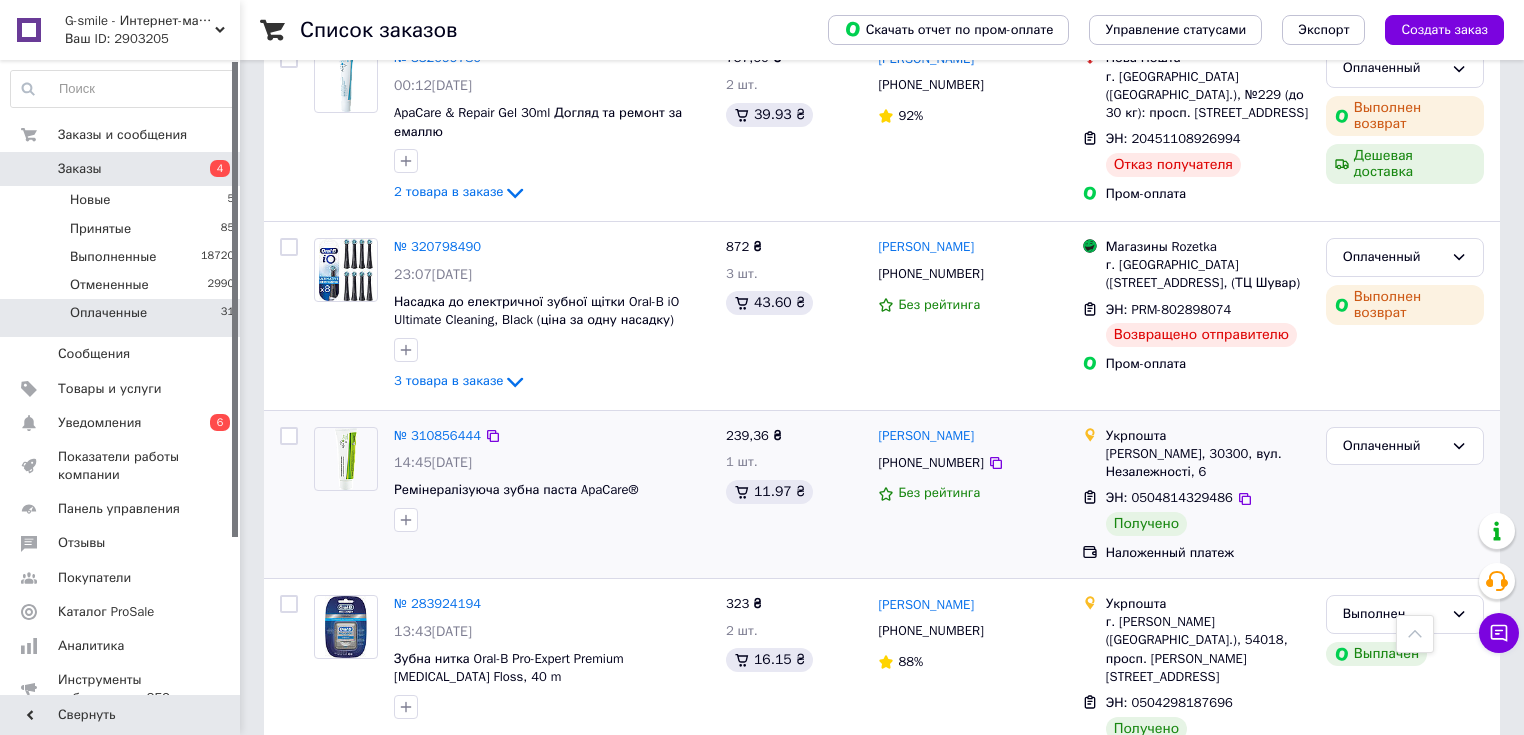 scroll, scrollTop: 1708, scrollLeft: 0, axis: vertical 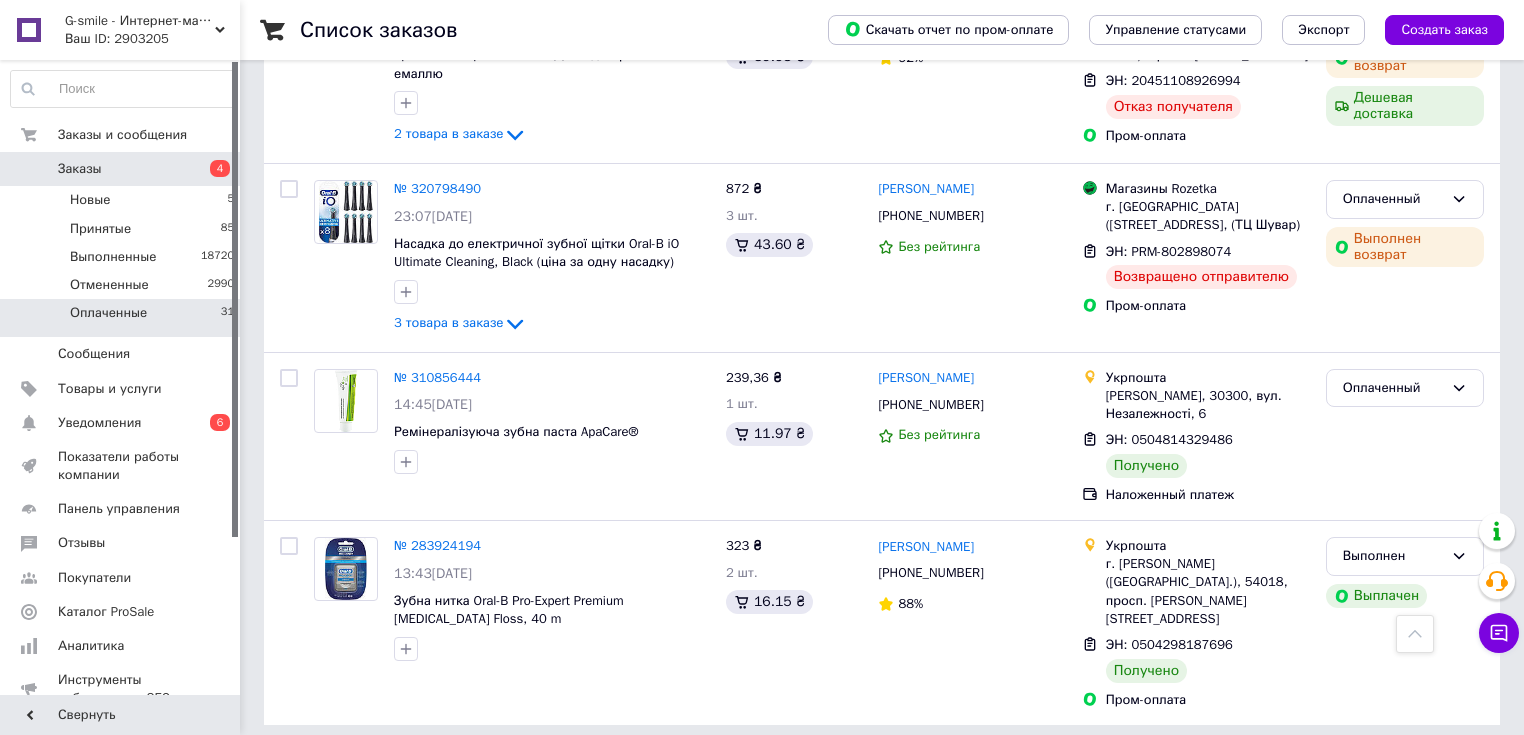 click on "Предыдущая 1 2" at bounding box center [372, 770] 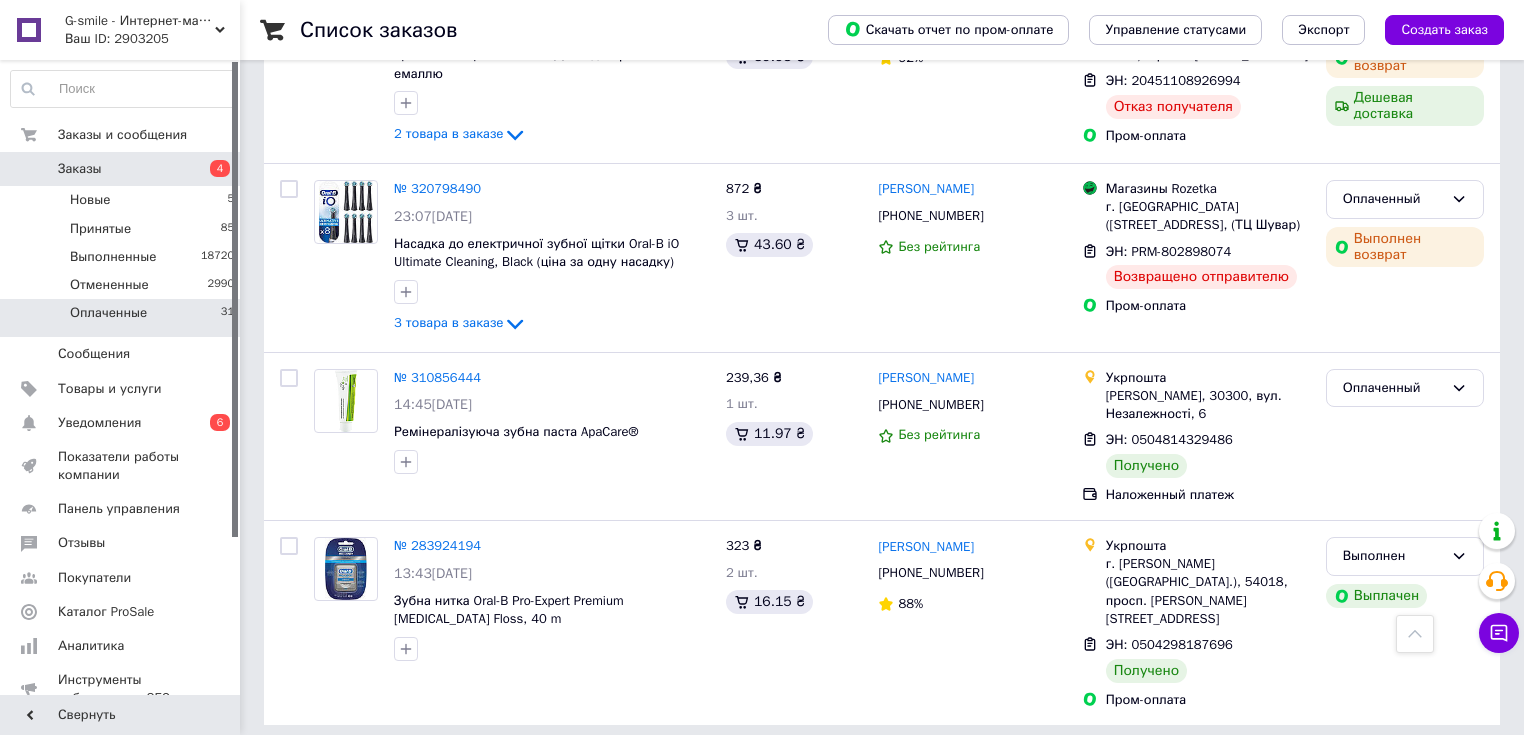 click on "1" at bounding box center (415, 770) 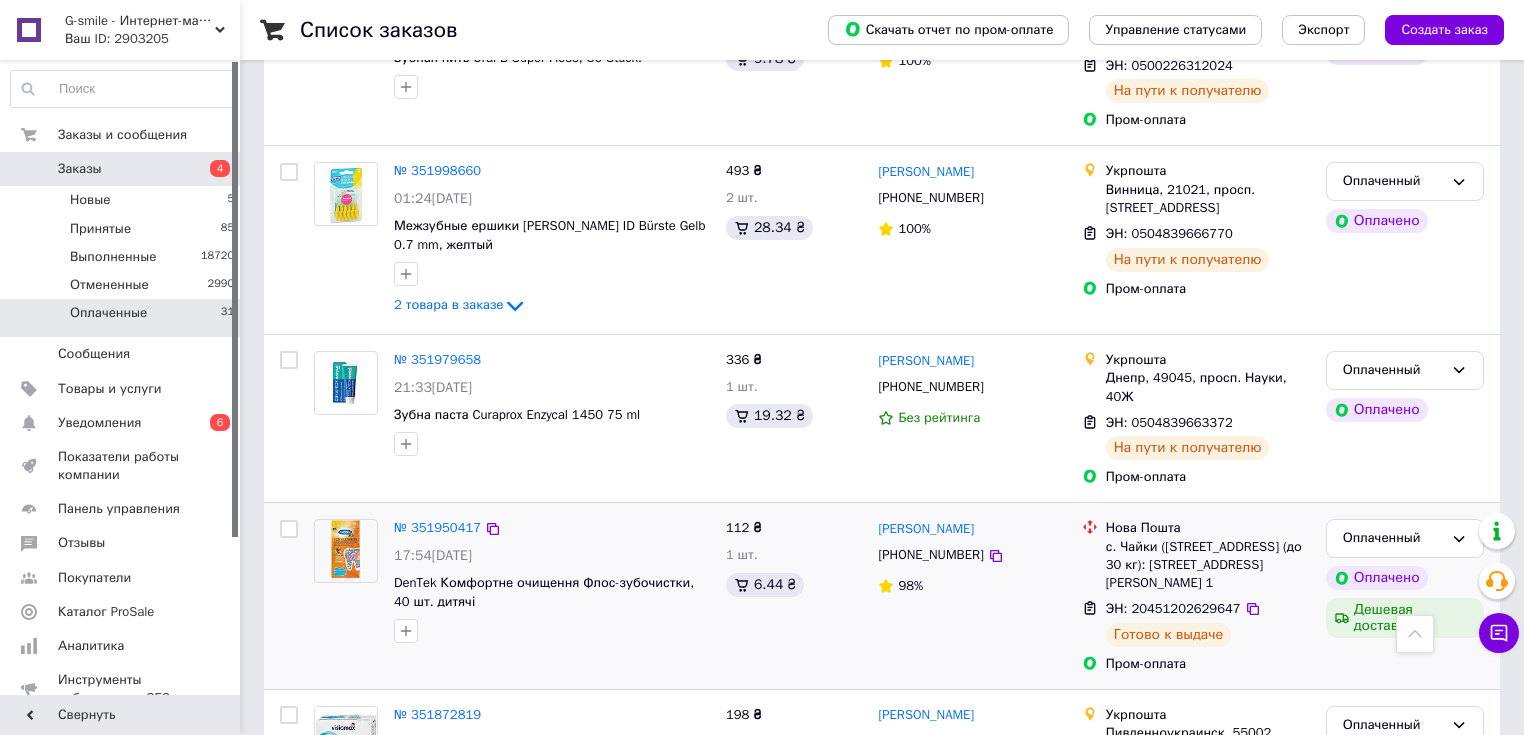 scroll, scrollTop: 3513, scrollLeft: 0, axis: vertical 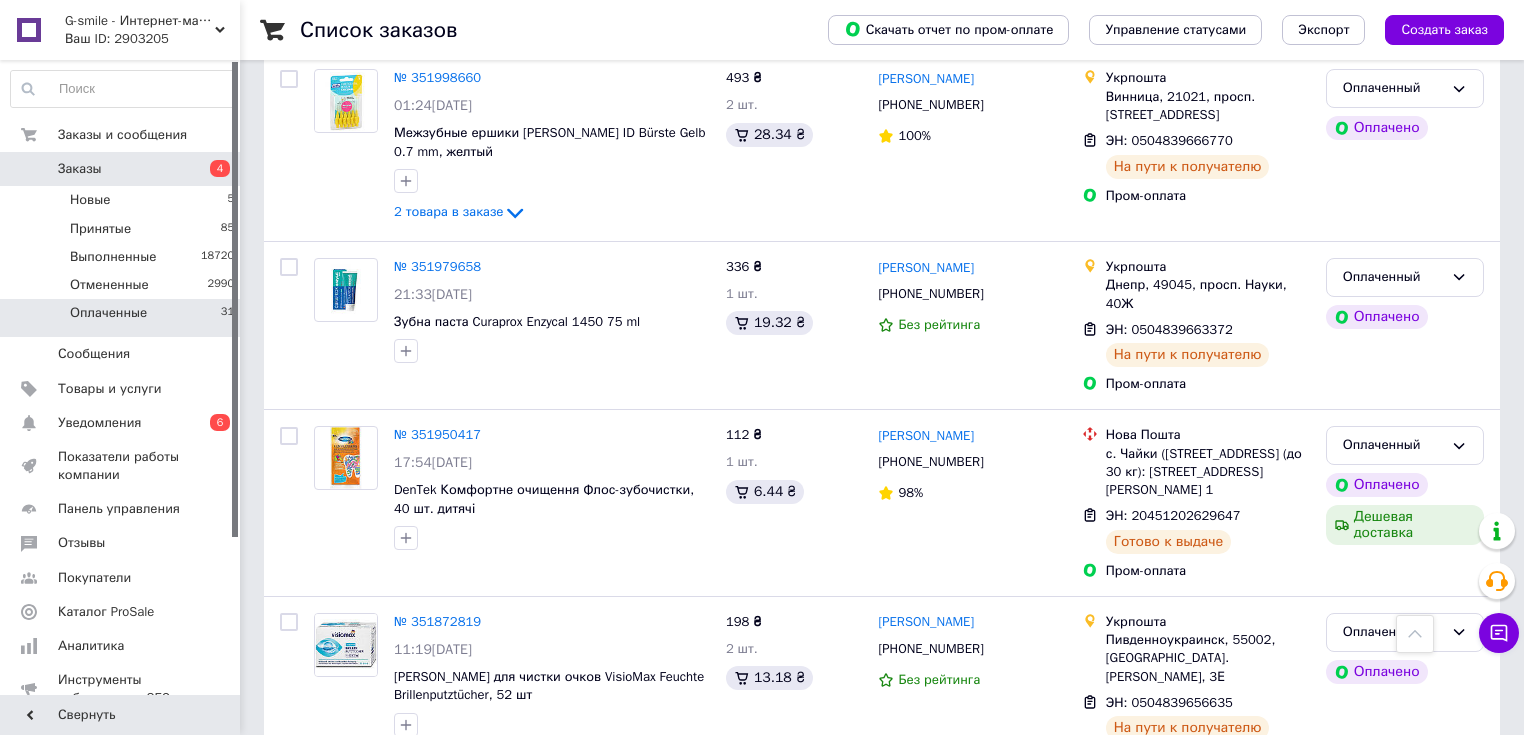 drag, startPoint x: 329, startPoint y: 684, endPoint x: 355, endPoint y: 665, distance: 32.202484 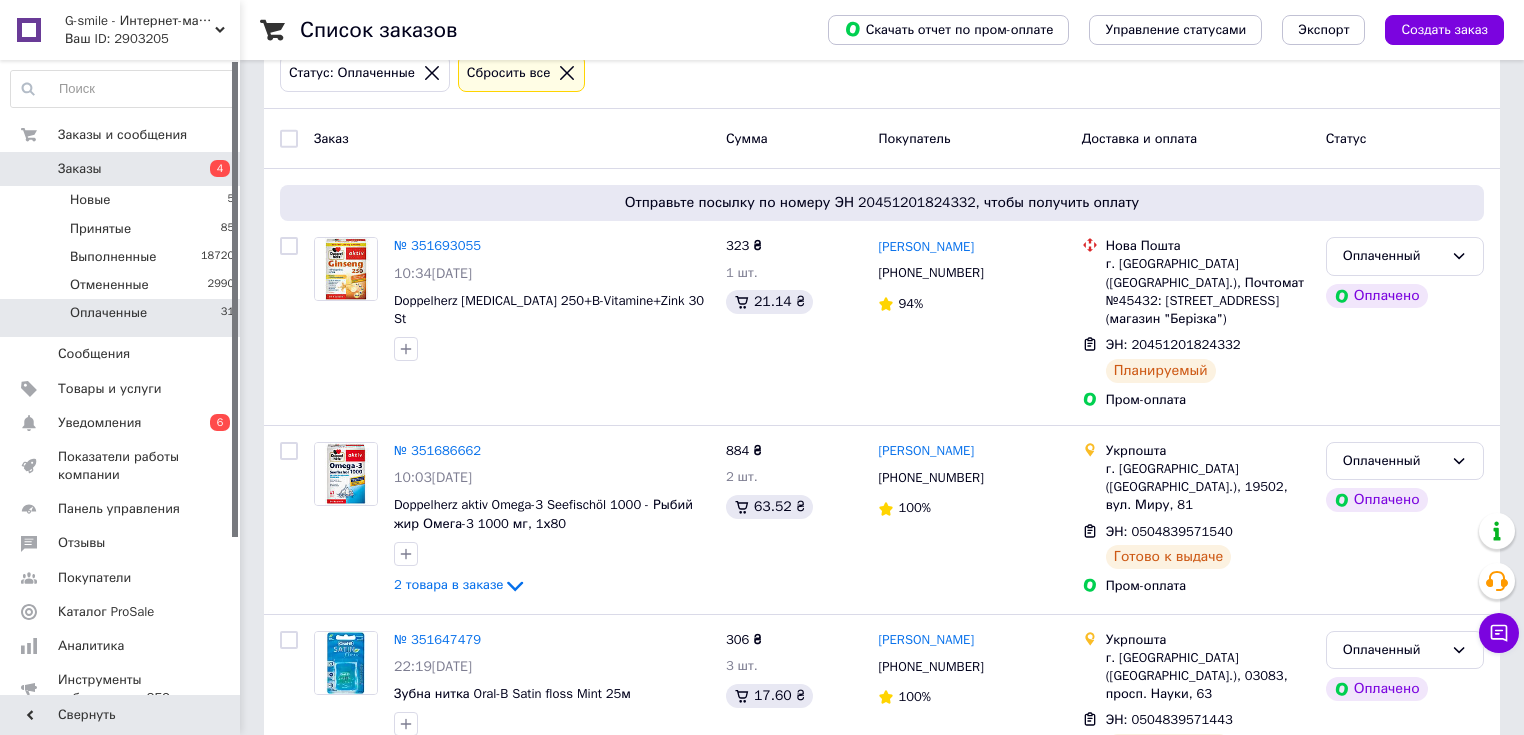 scroll, scrollTop: 160, scrollLeft: 0, axis: vertical 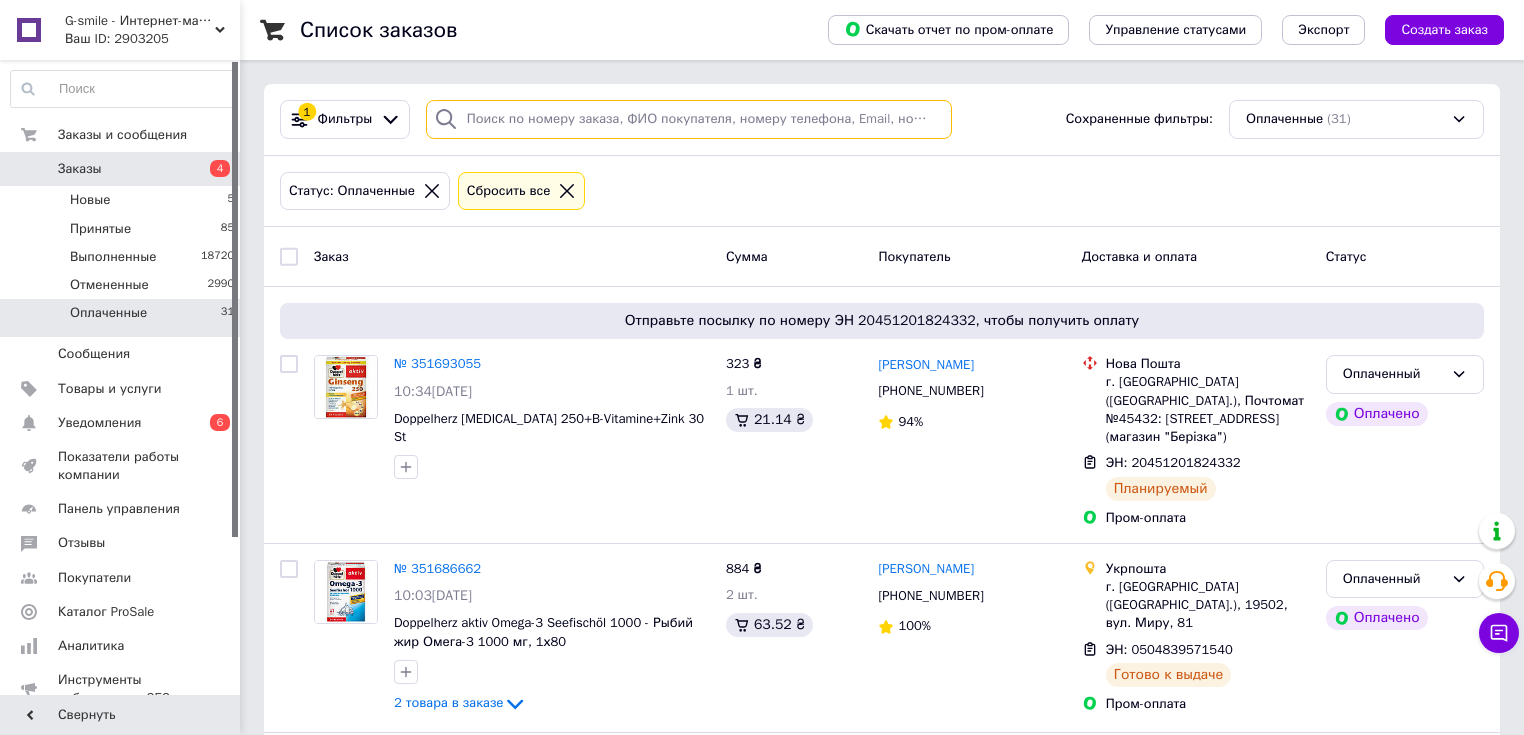 drag, startPoint x: 524, startPoint y: 116, endPoint x: 540, endPoint y: 112, distance: 16.492422 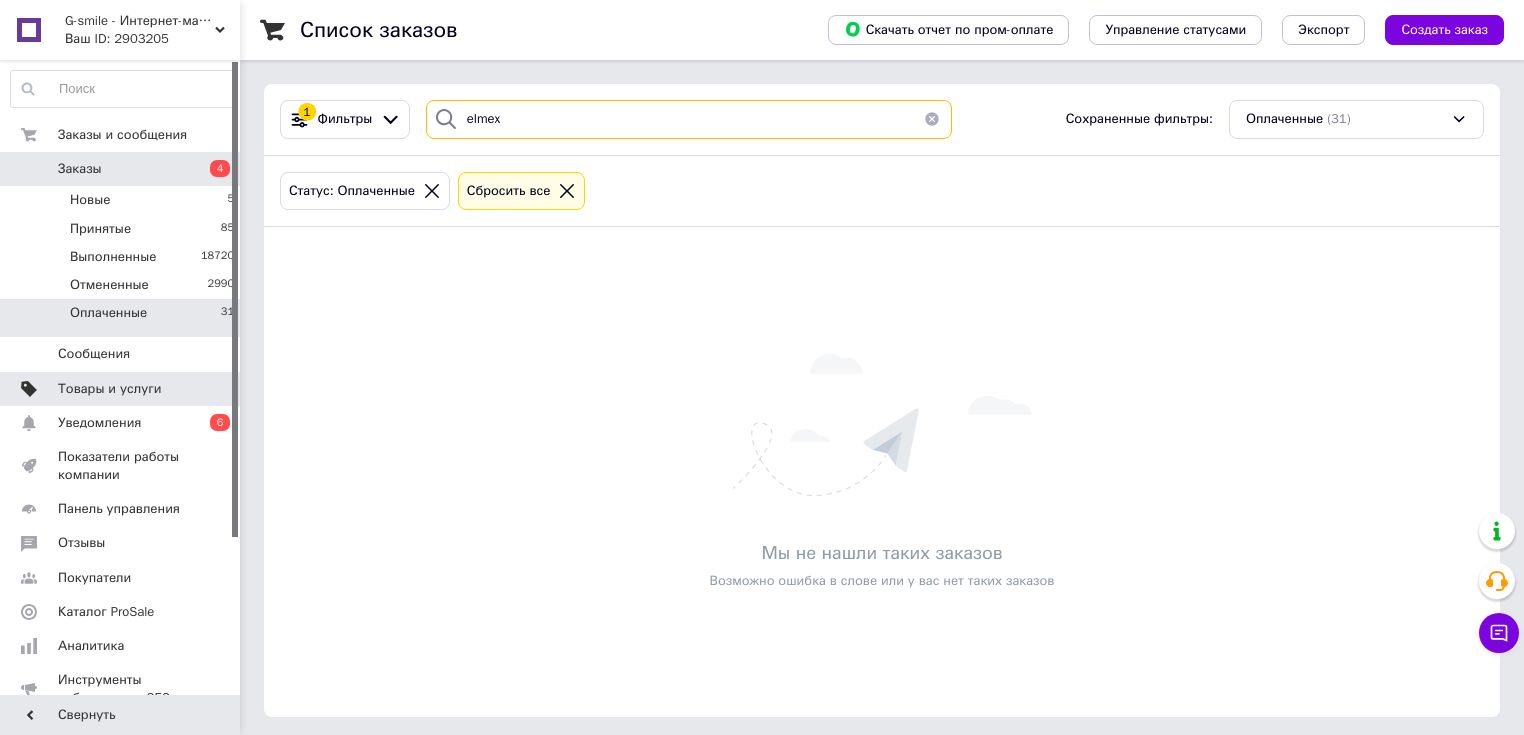 type on "elmex" 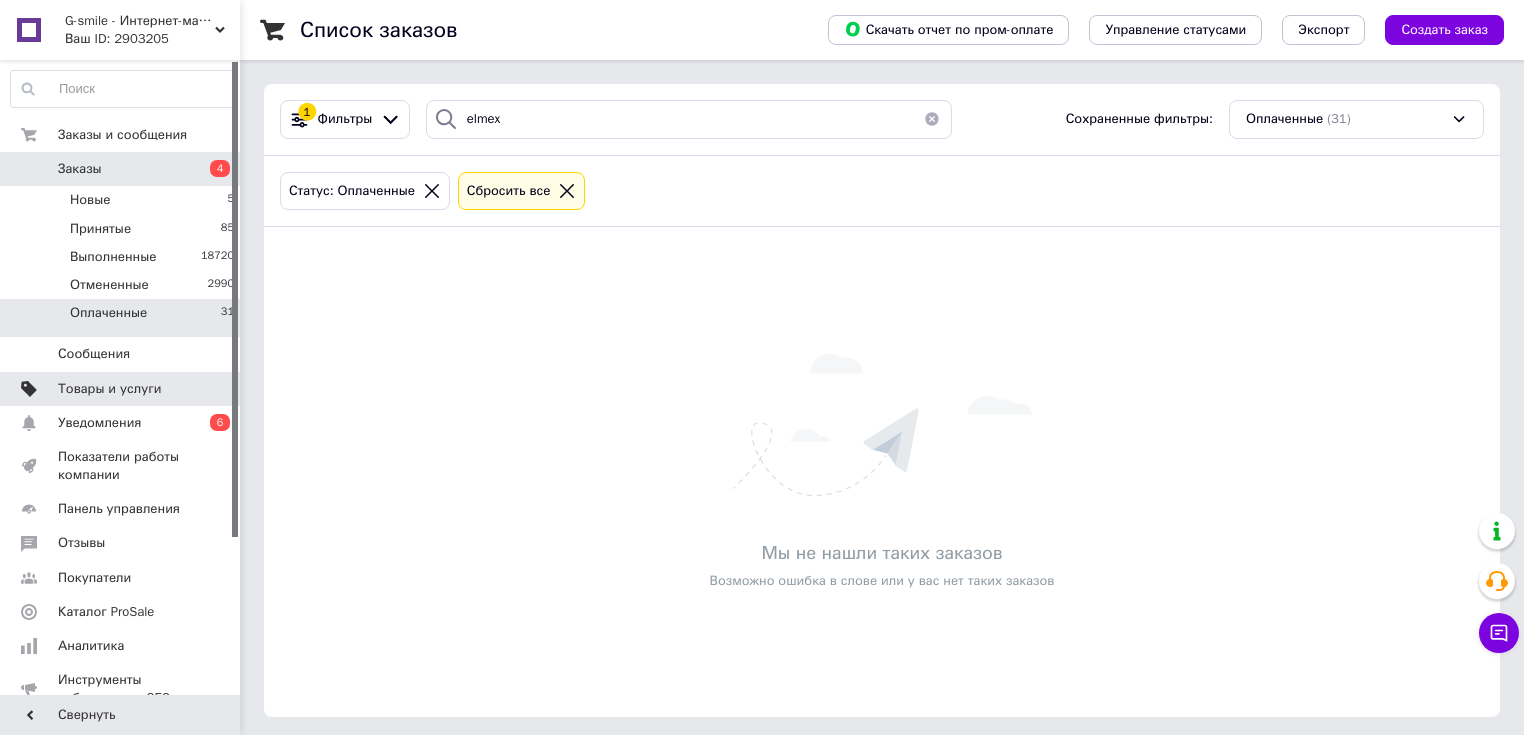 click on "Товары и услуги" at bounding box center (110, 389) 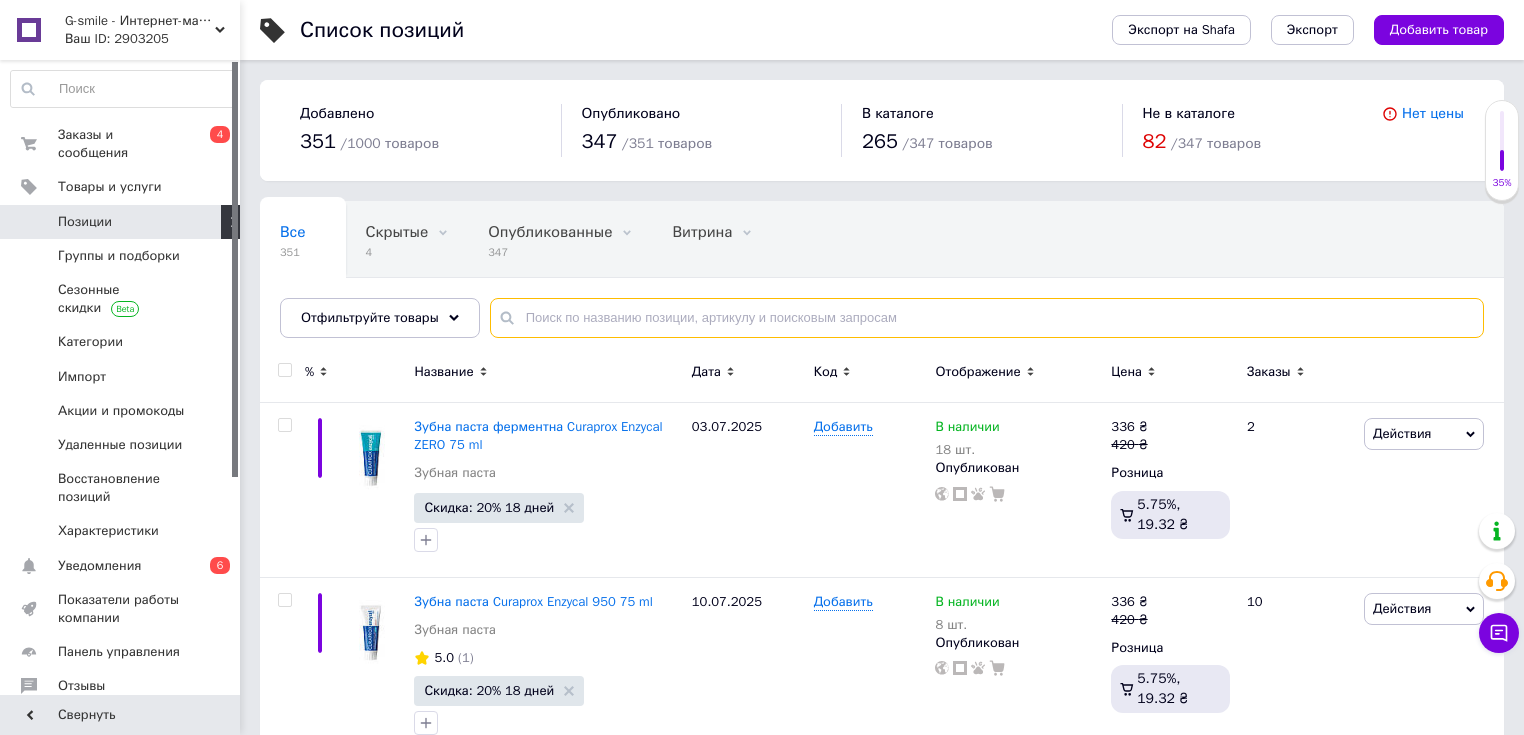 click at bounding box center [987, 318] 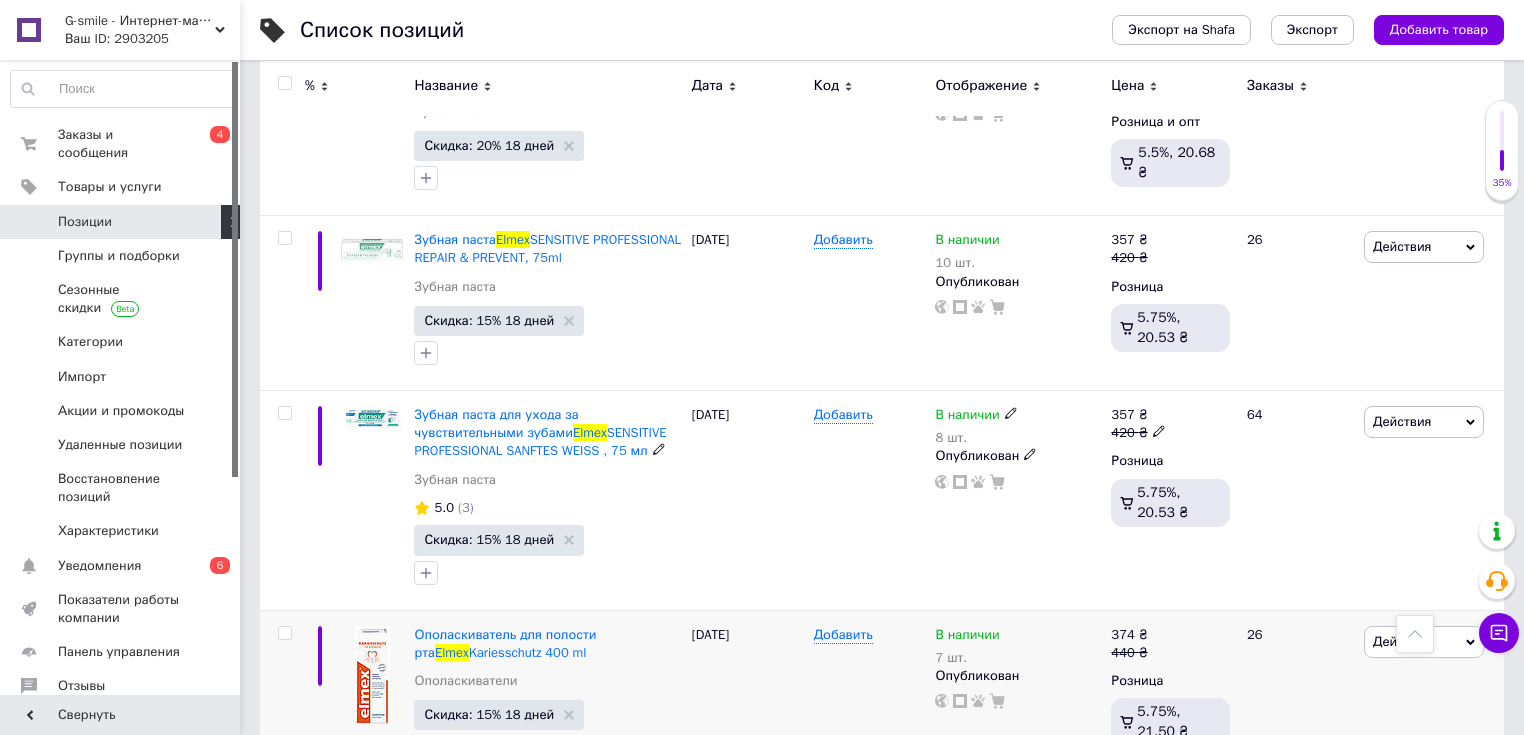 scroll, scrollTop: 3485, scrollLeft: 0, axis: vertical 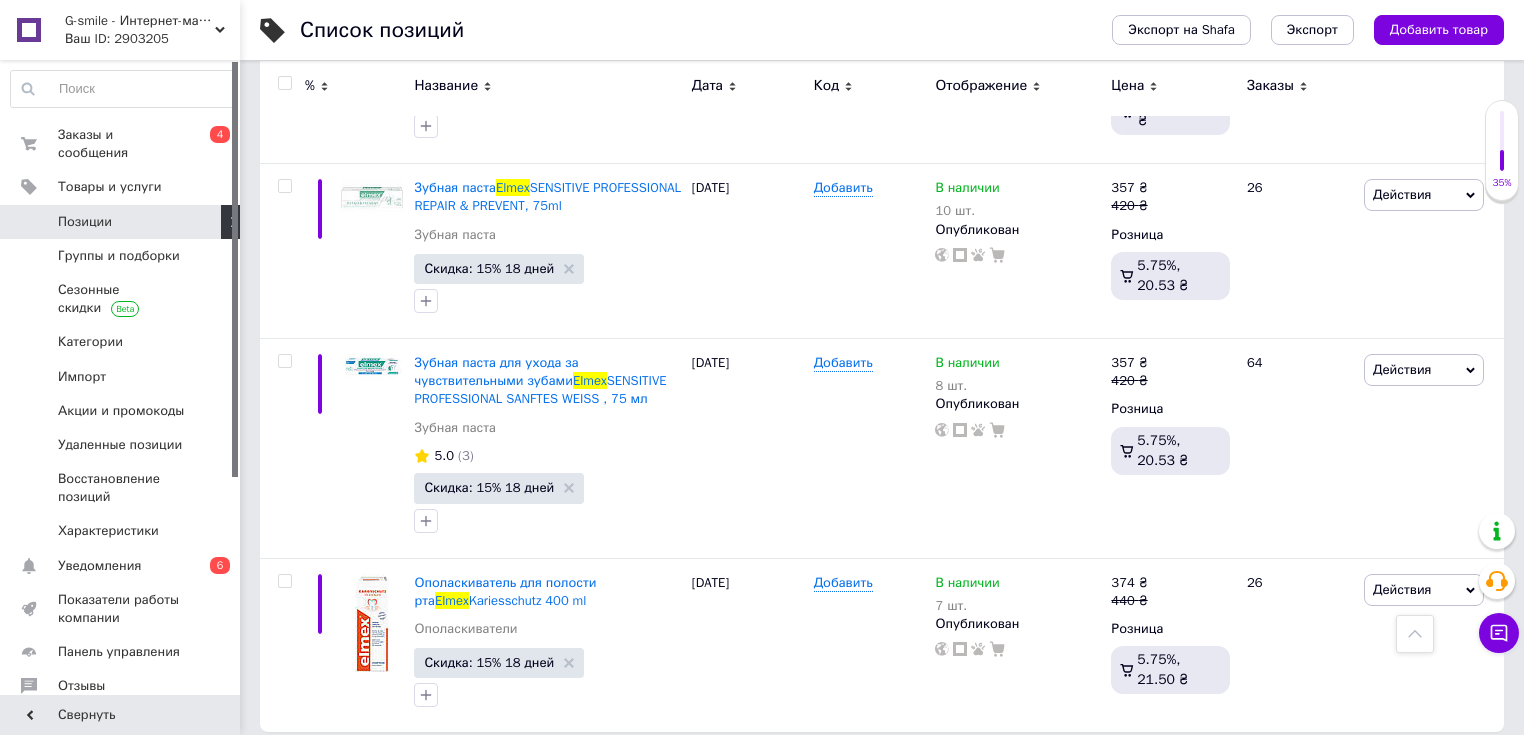 type on "elmex" 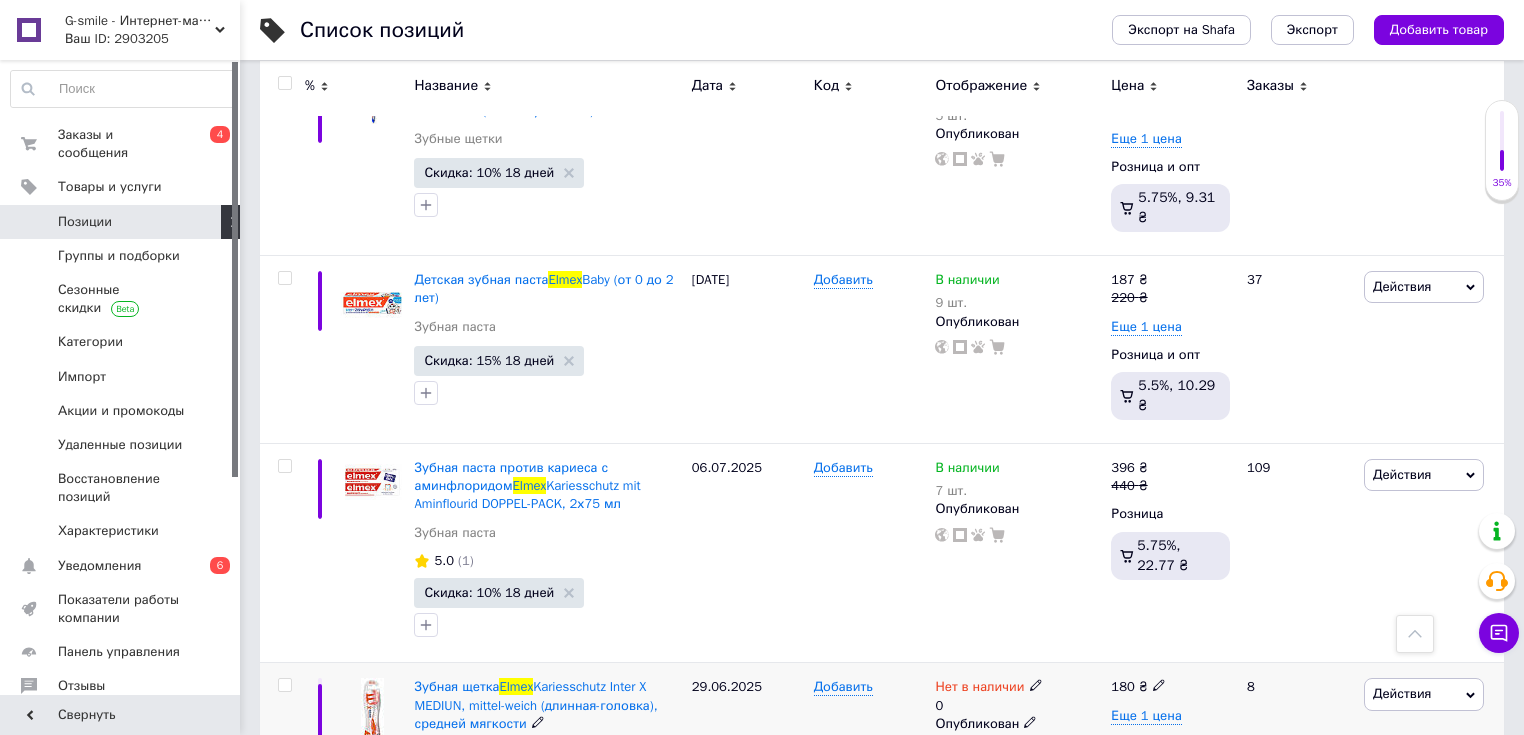 scroll, scrollTop: 3328, scrollLeft: 0, axis: vertical 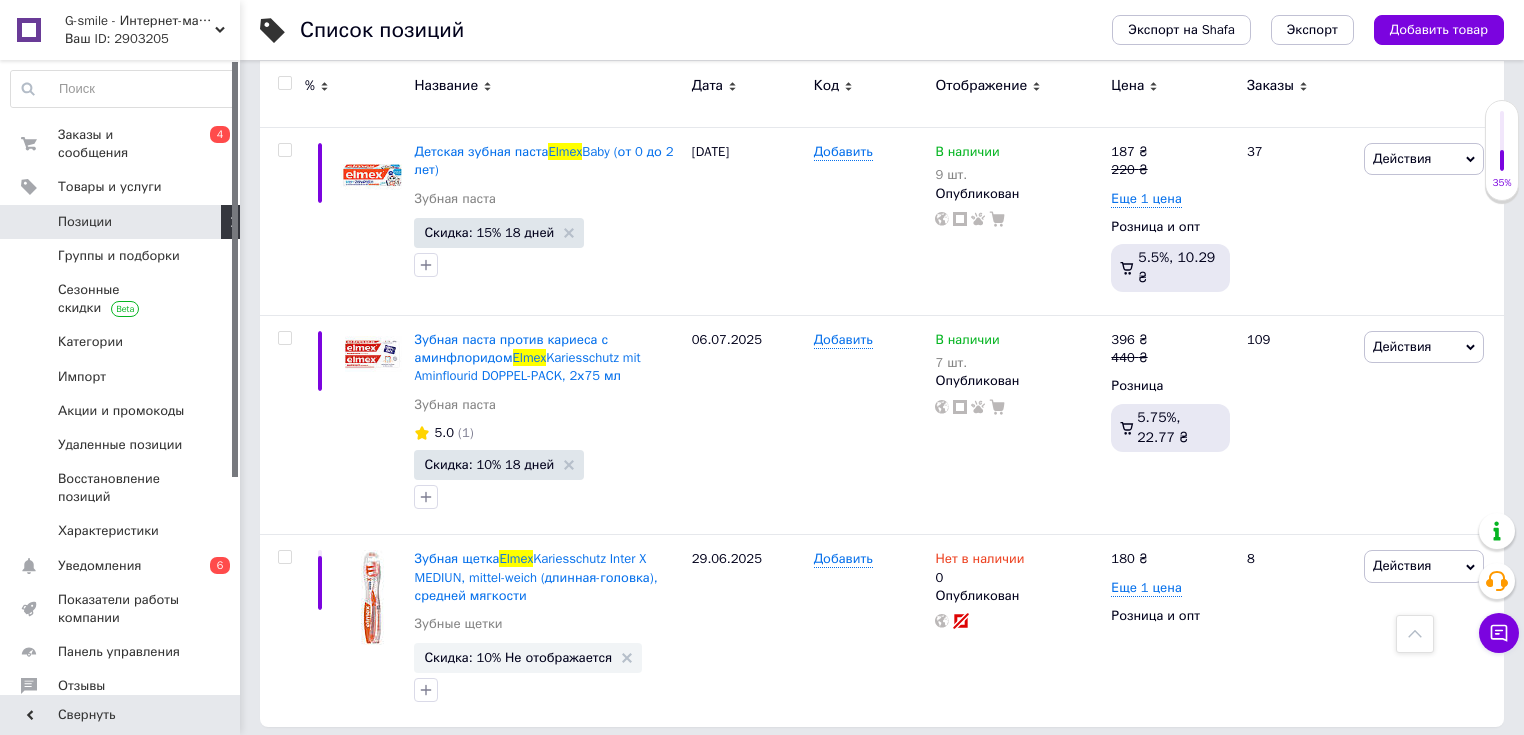 click on "3" at bounding box center [505, 768] 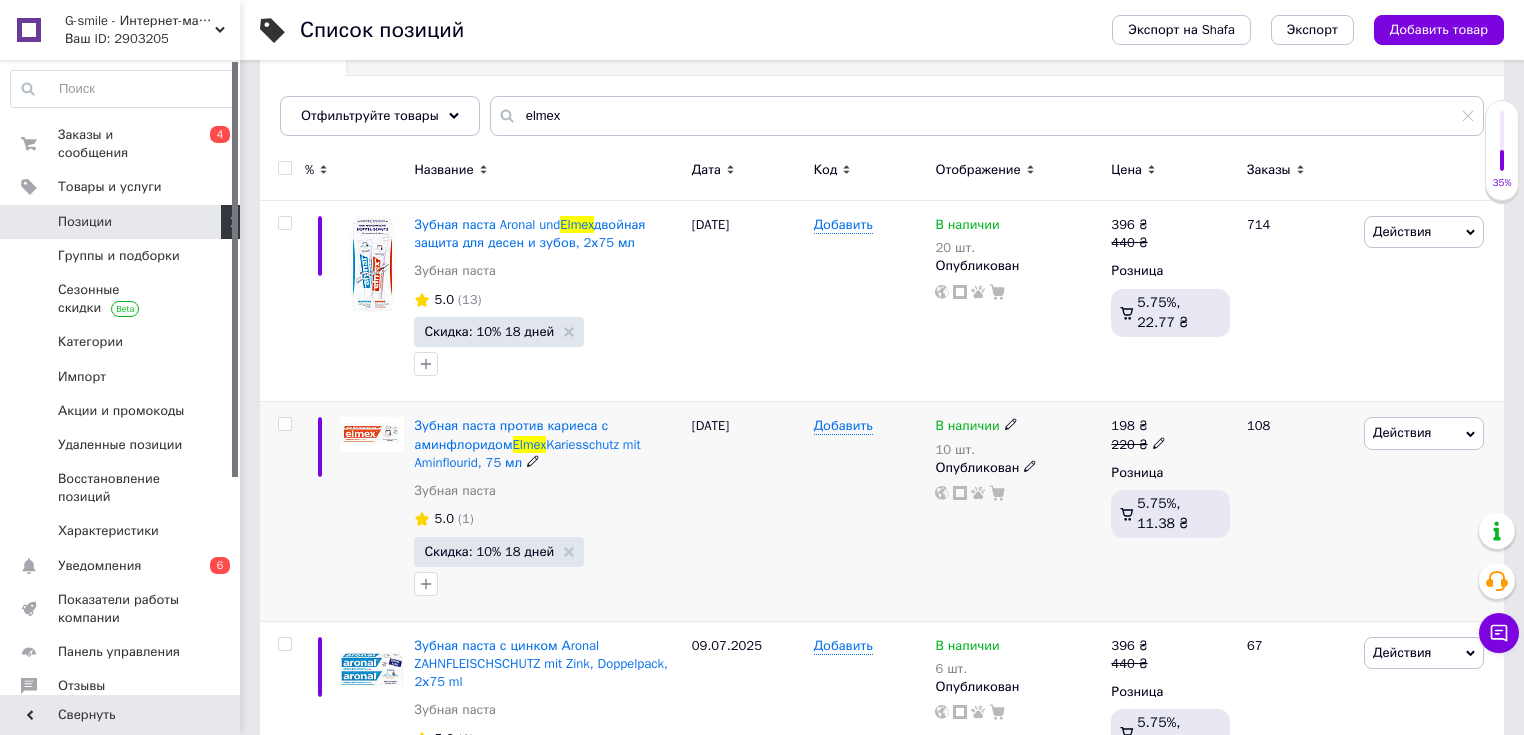 scroll, scrollTop: 576, scrollLeft: 0, axis: vertical 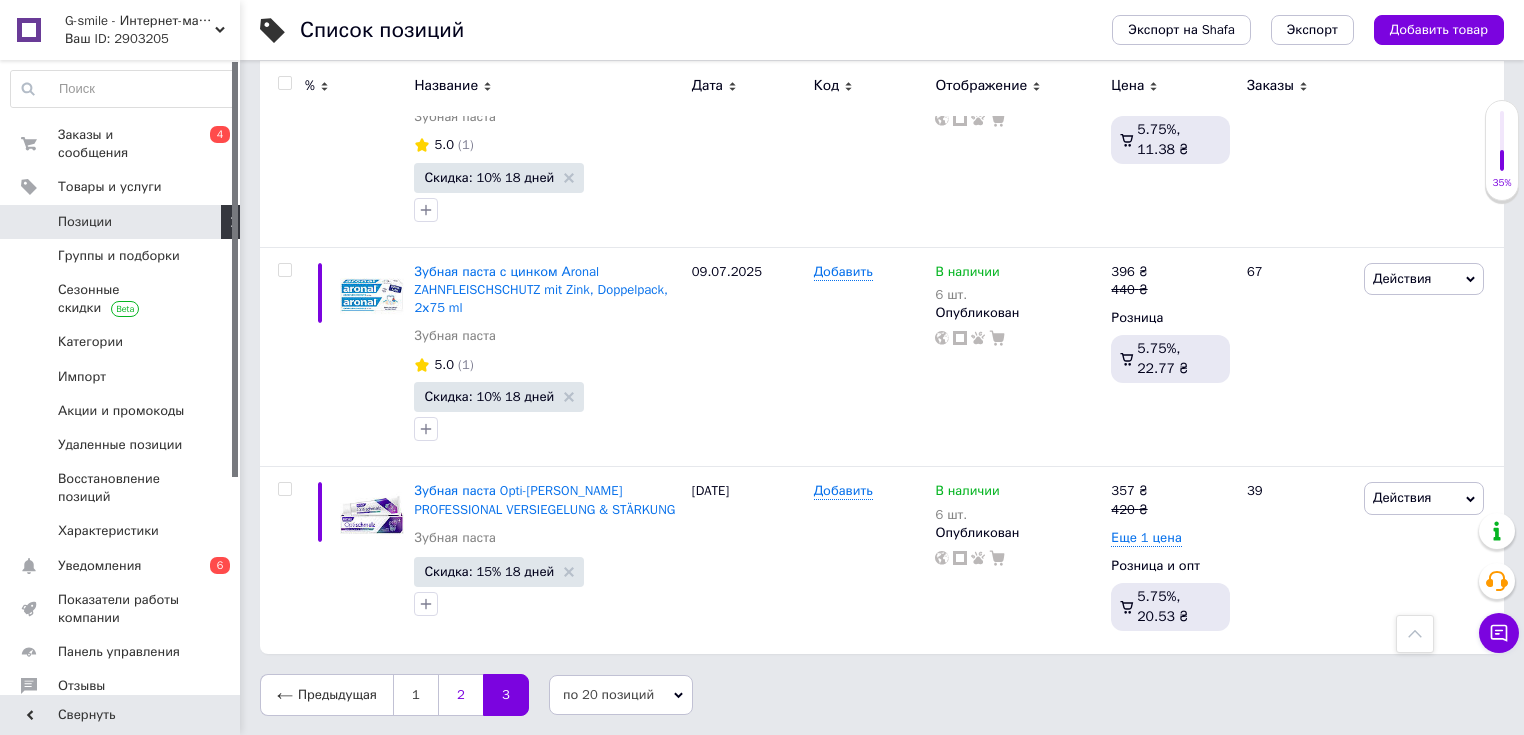 click on "2" at bounding box center [460, 695] 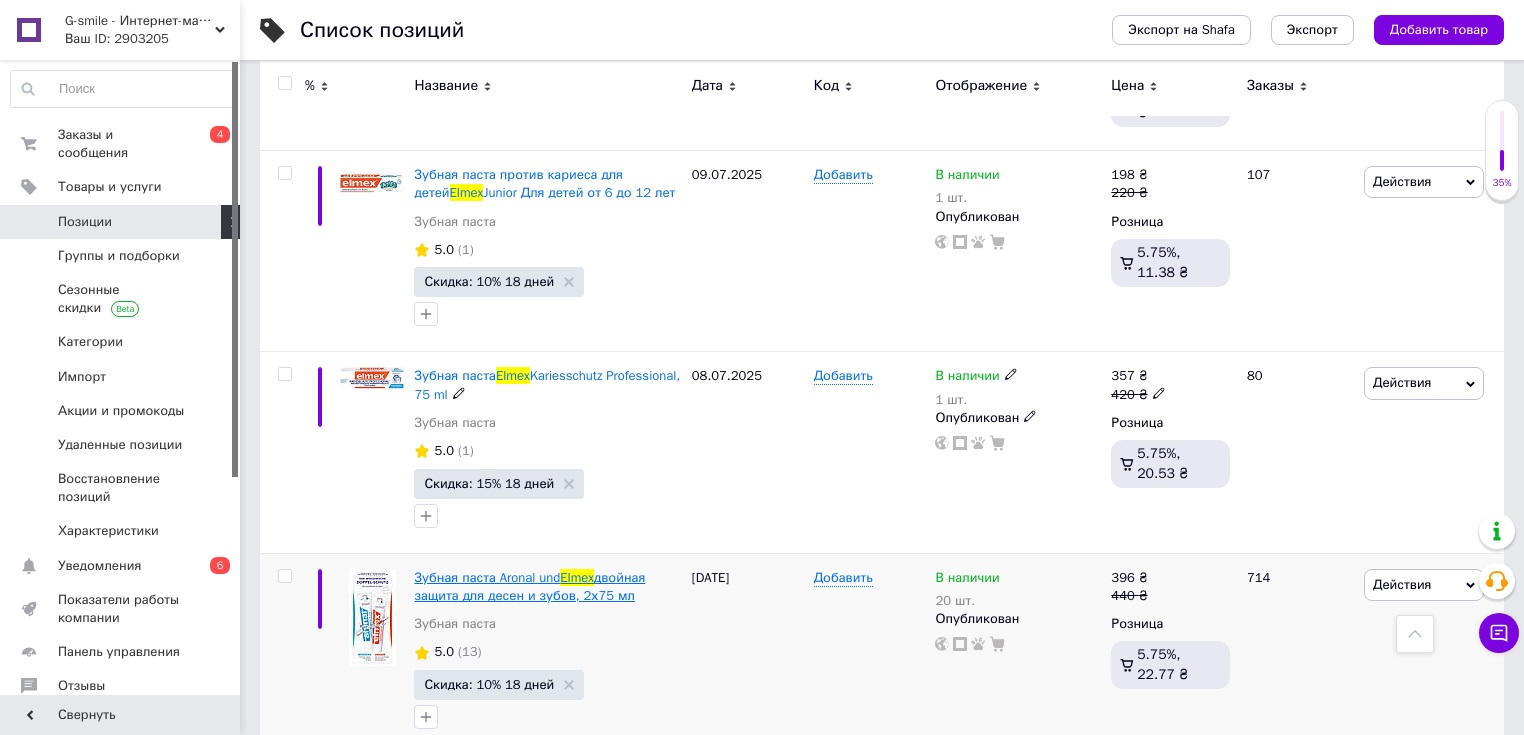 scroll, scrollTop: 3401, scrollLeft: 0, axis: vertical 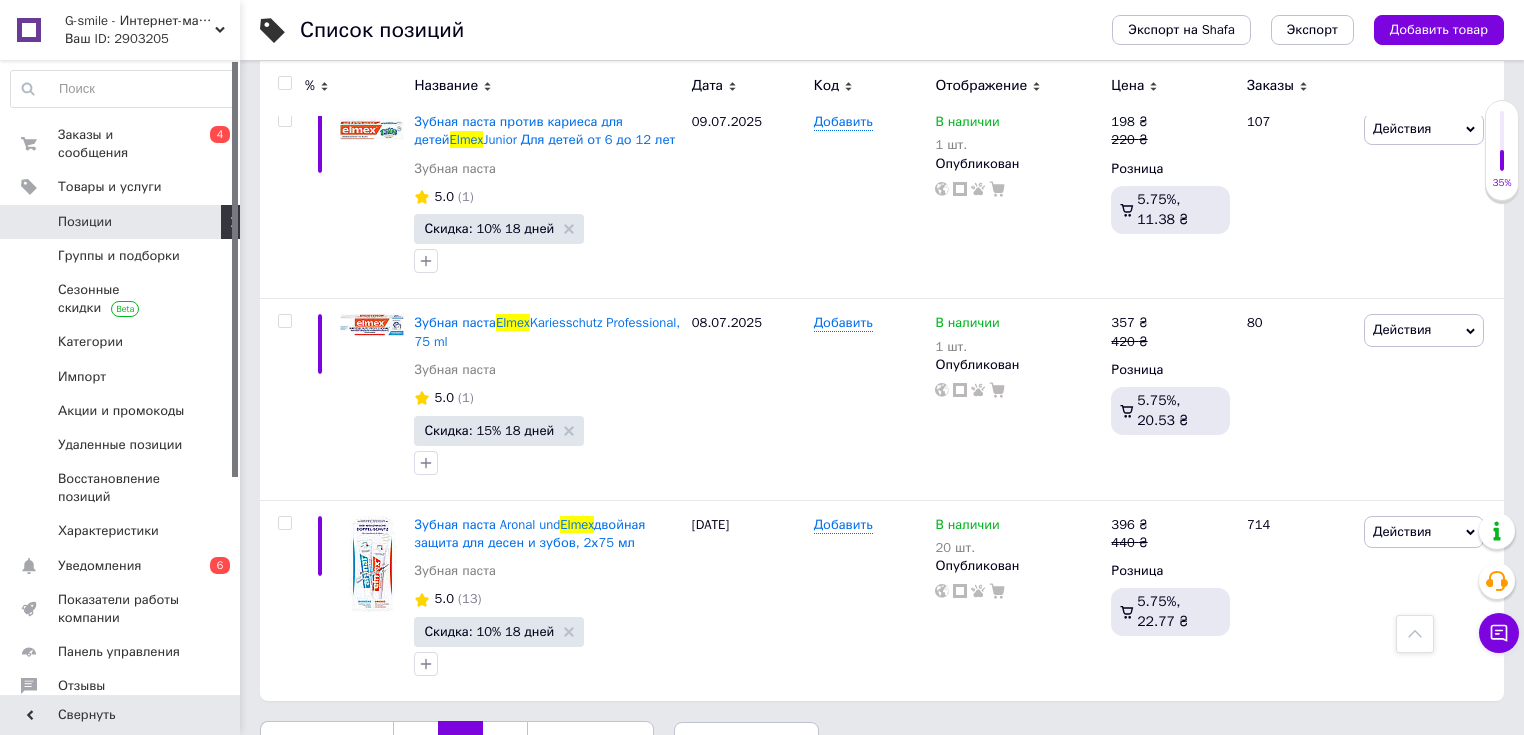 click on "1" at bounding box center (415, 742) 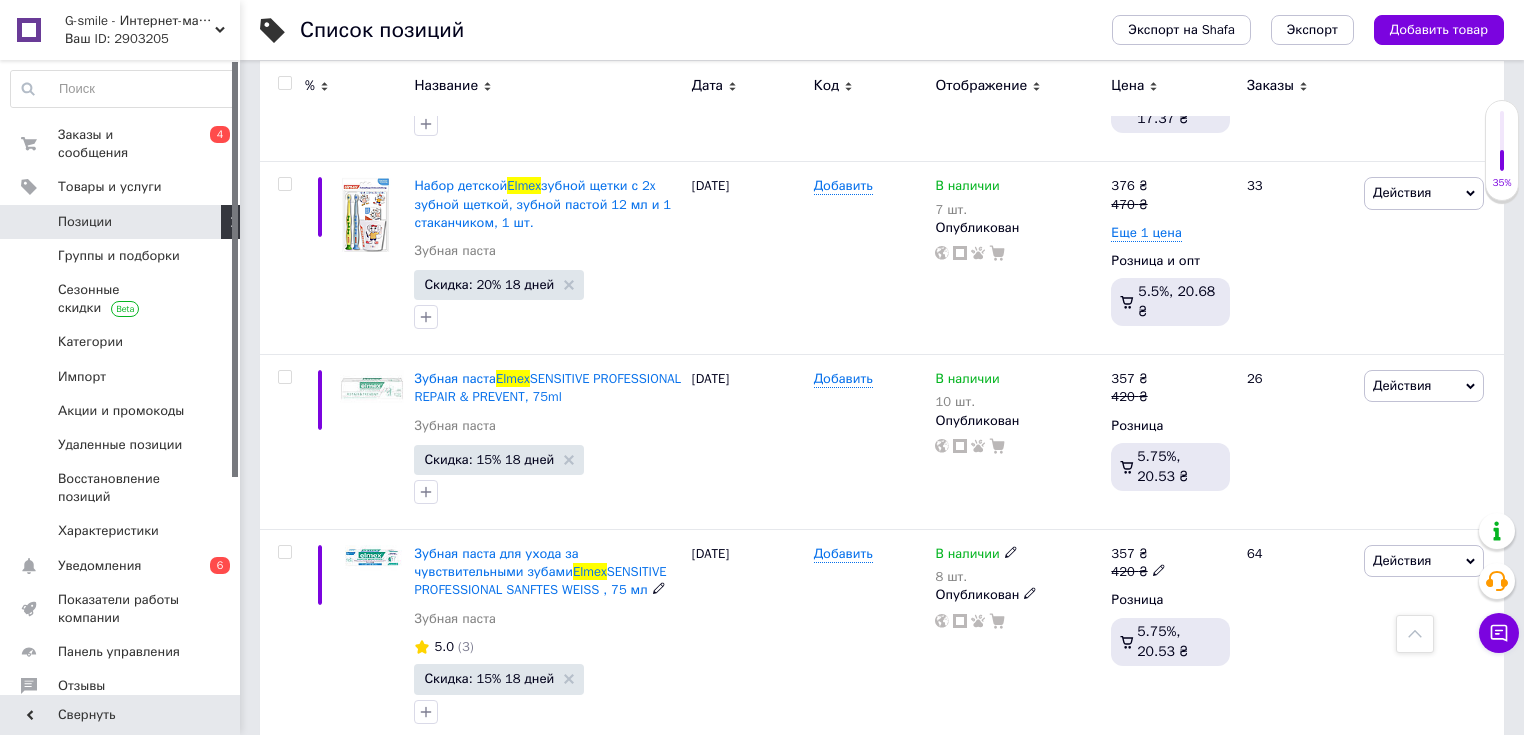 scroll, scrollTop: 3485, scrollLeft: 0, axis: vertical 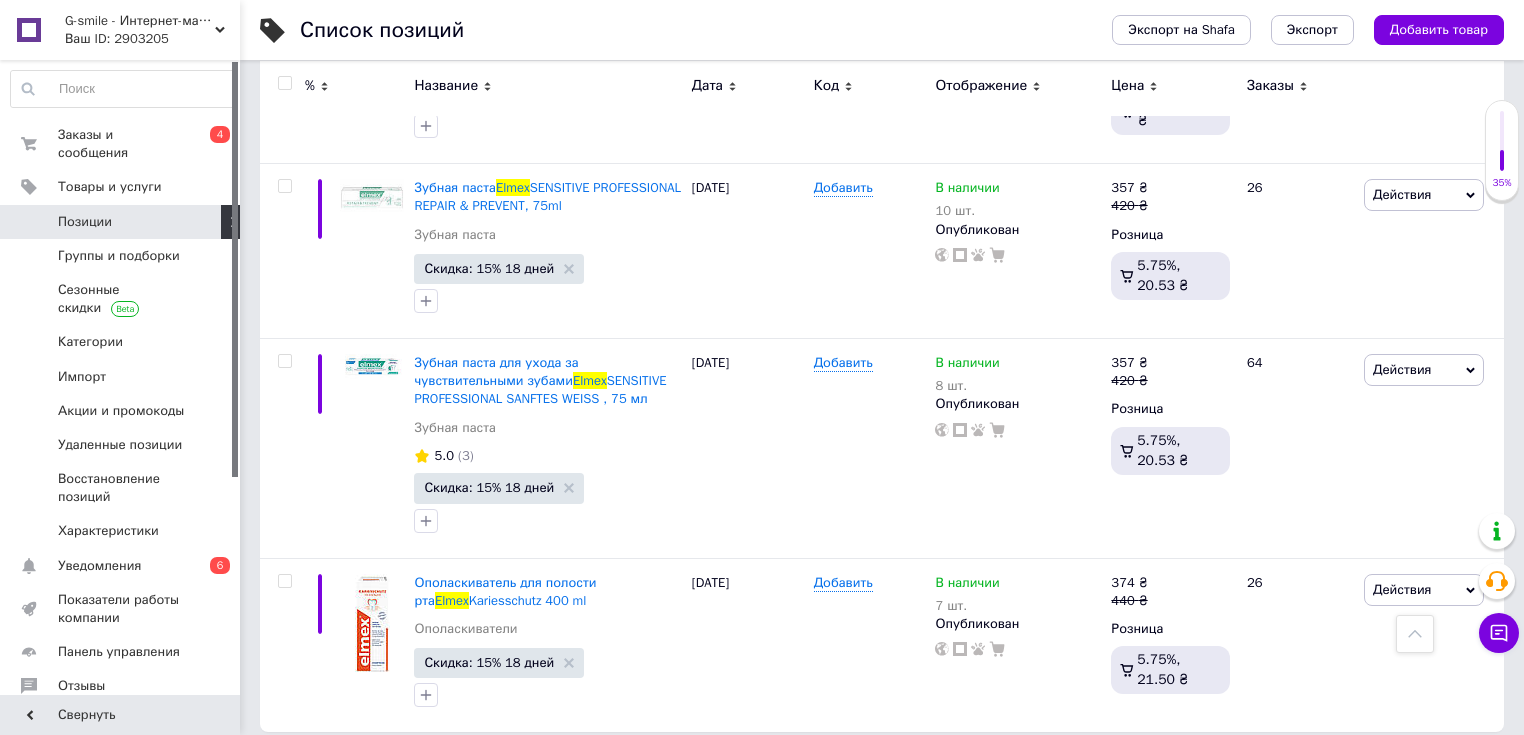 click on "2" at bounding box center [327, 773] 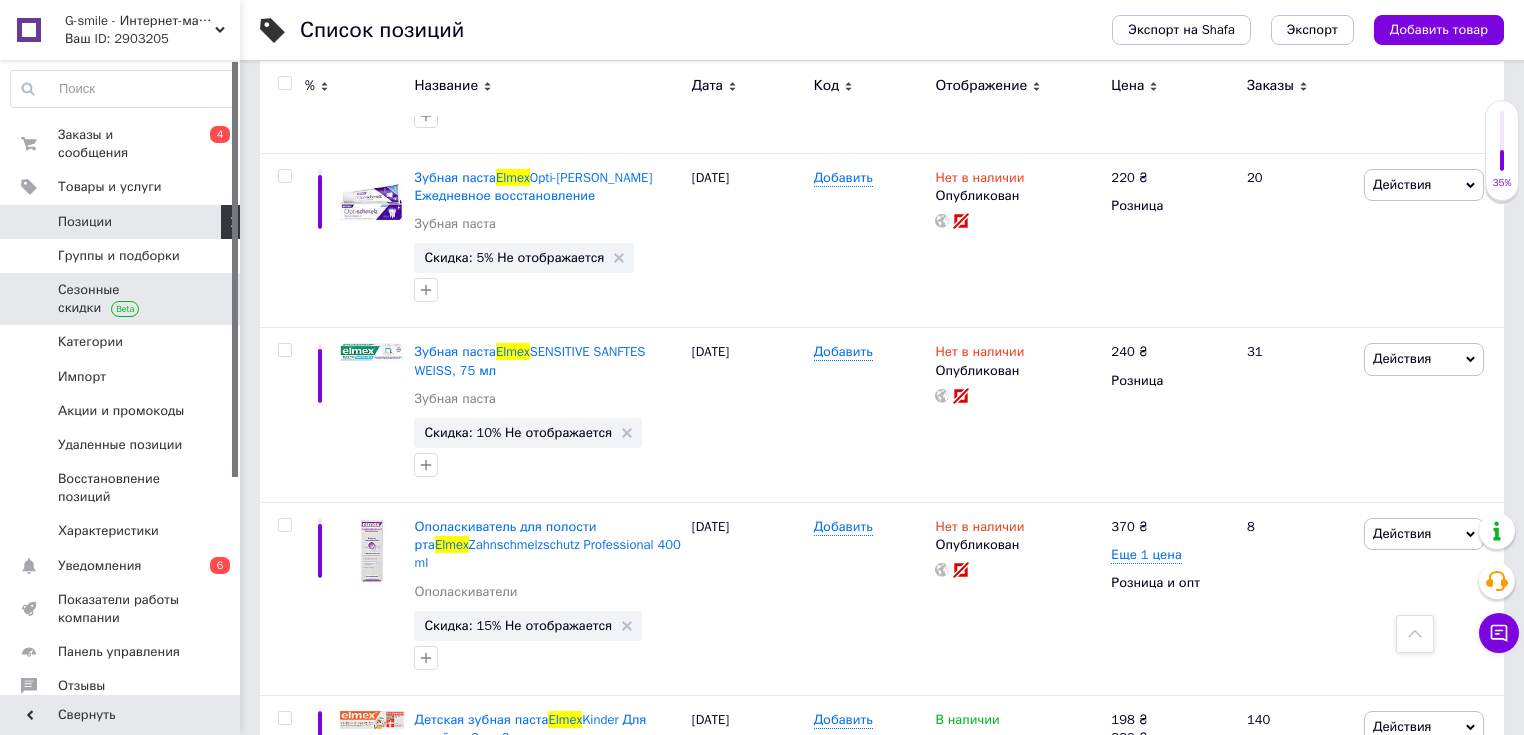 scroll, scrollTop: 1161, scrollLeft: 0, axis: vertical 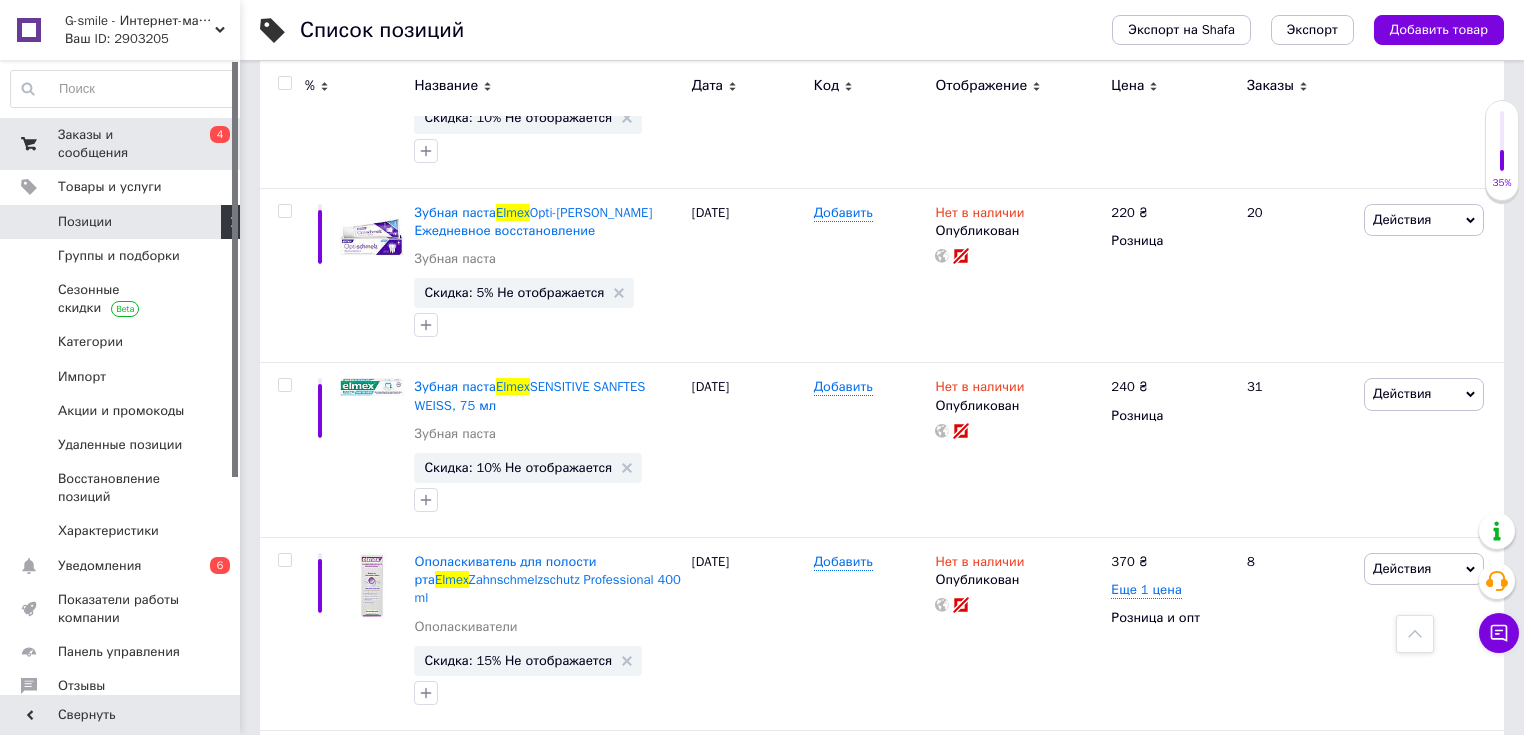 click on "Заказы и сообщения" at bounding box center (121, 144) 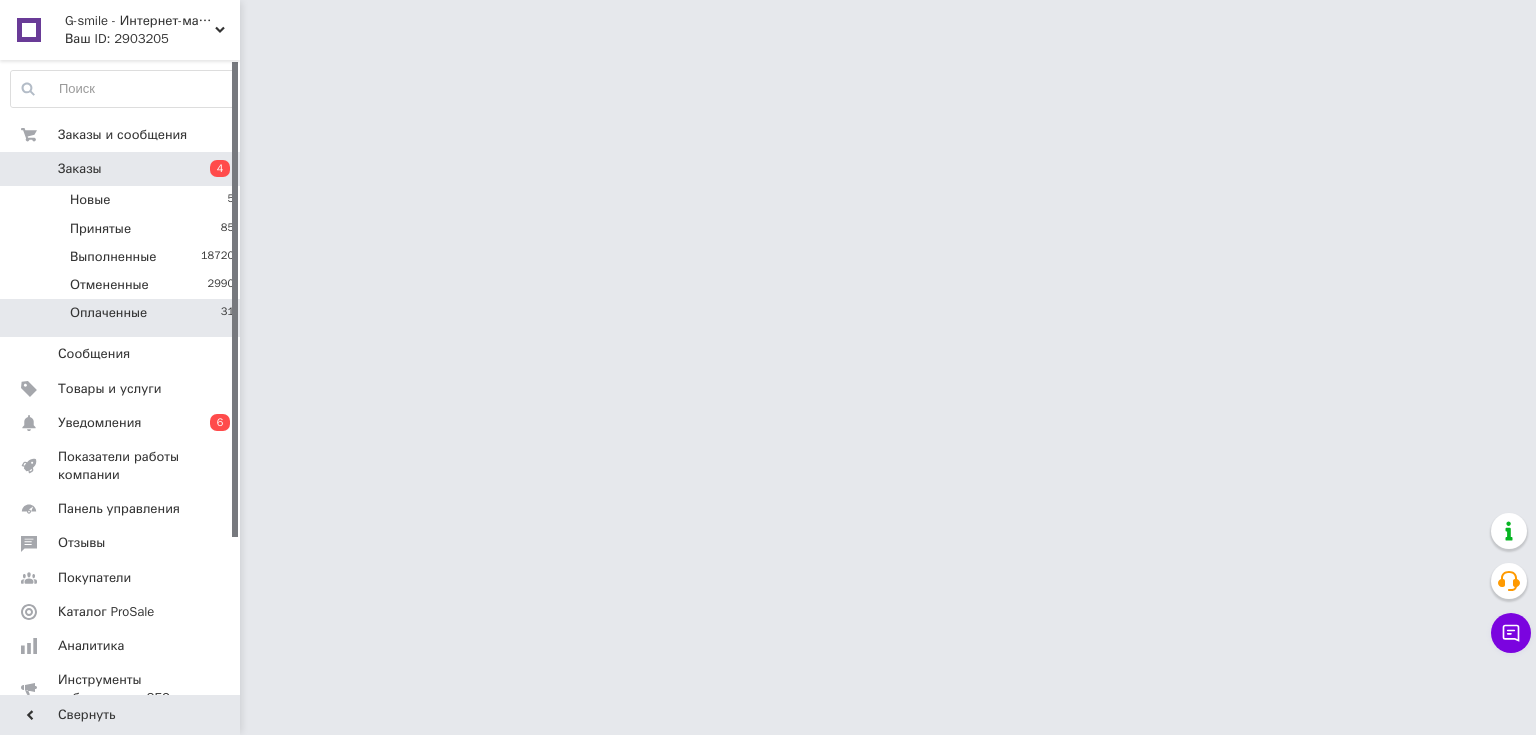 drag, startPoint x: 147, startPoint y: 309, endPoint x: 167, endPoint y: 308, distance: 20.024984 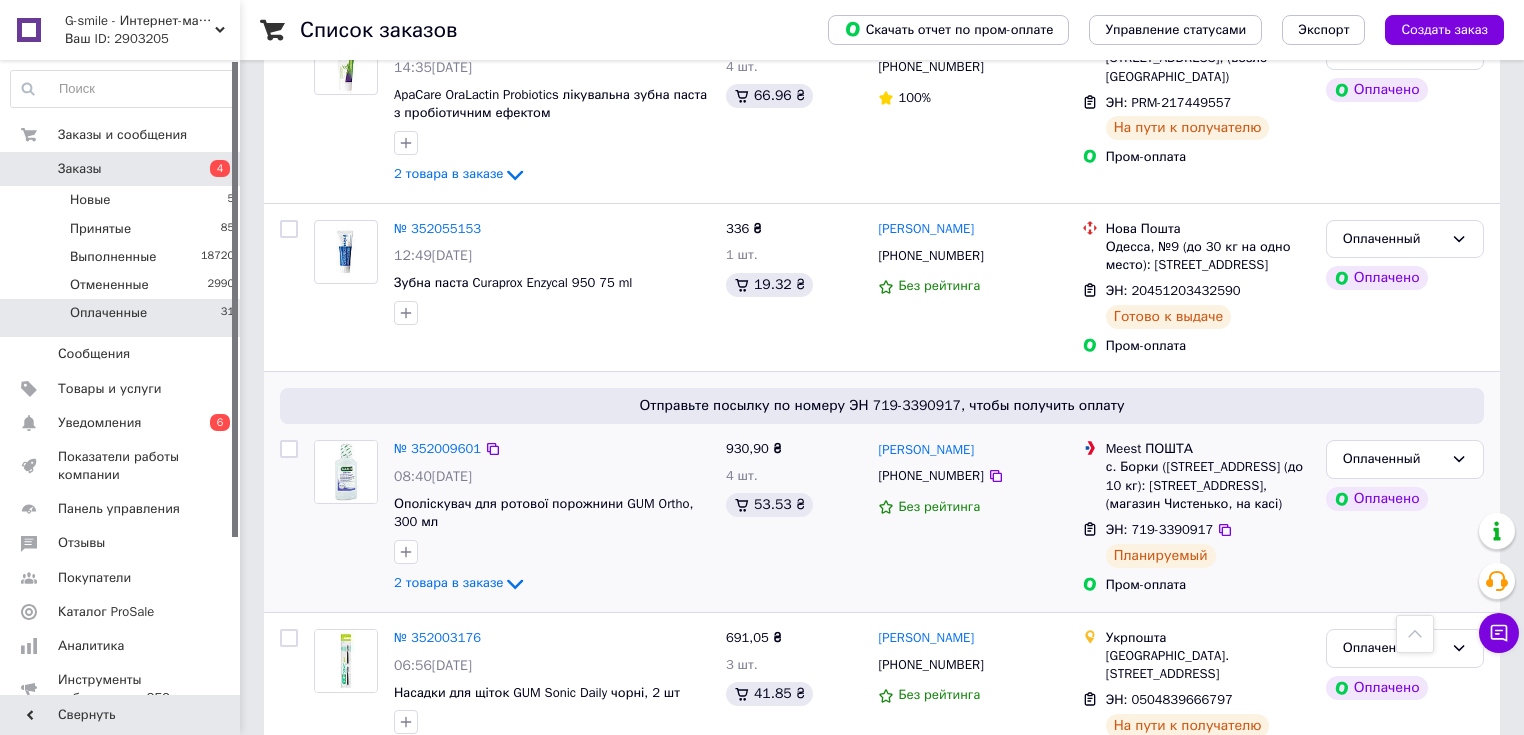 scroll, scrollTop: 2640, scrollLeft: 0, axis: vertical 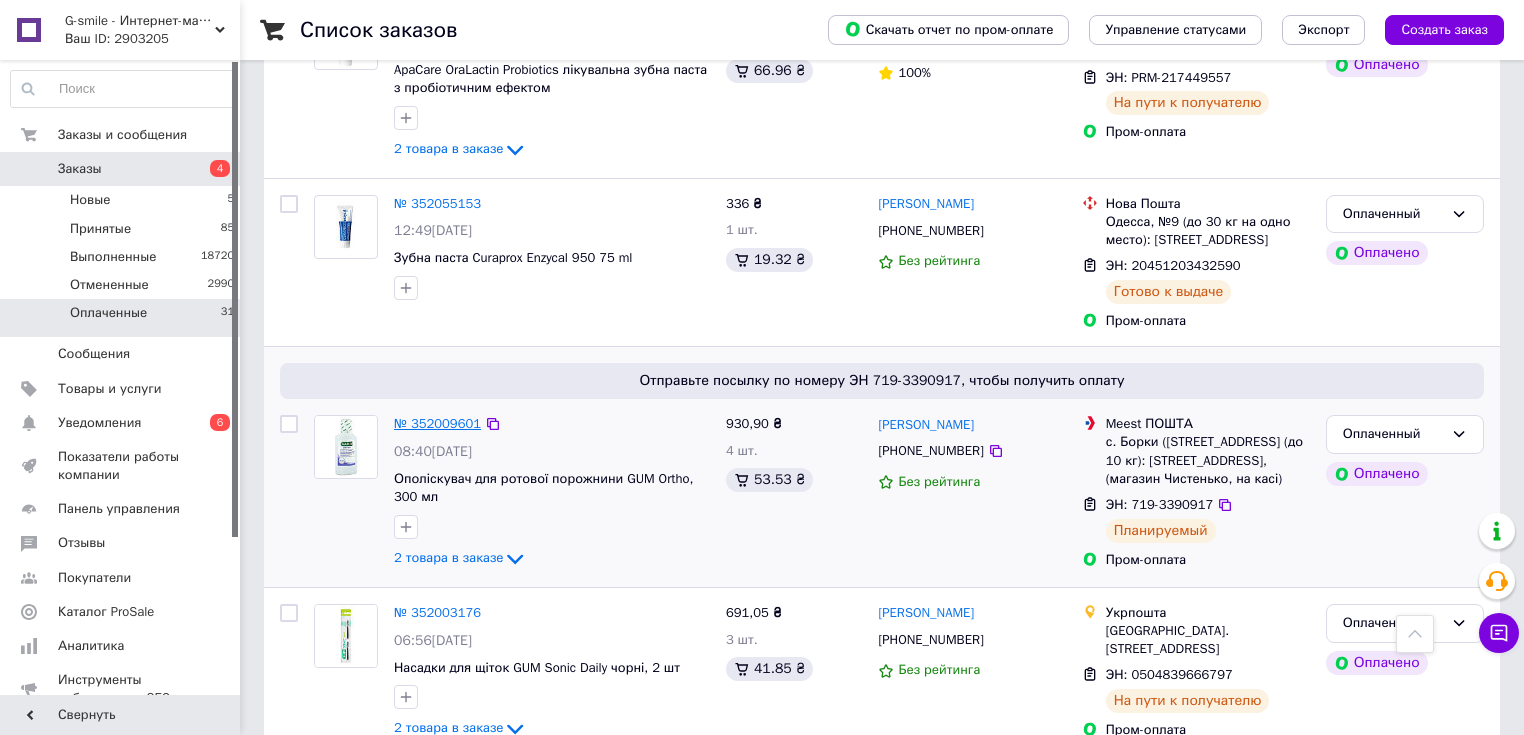 click on "№ 352009601" at bounding box center [437, 423] 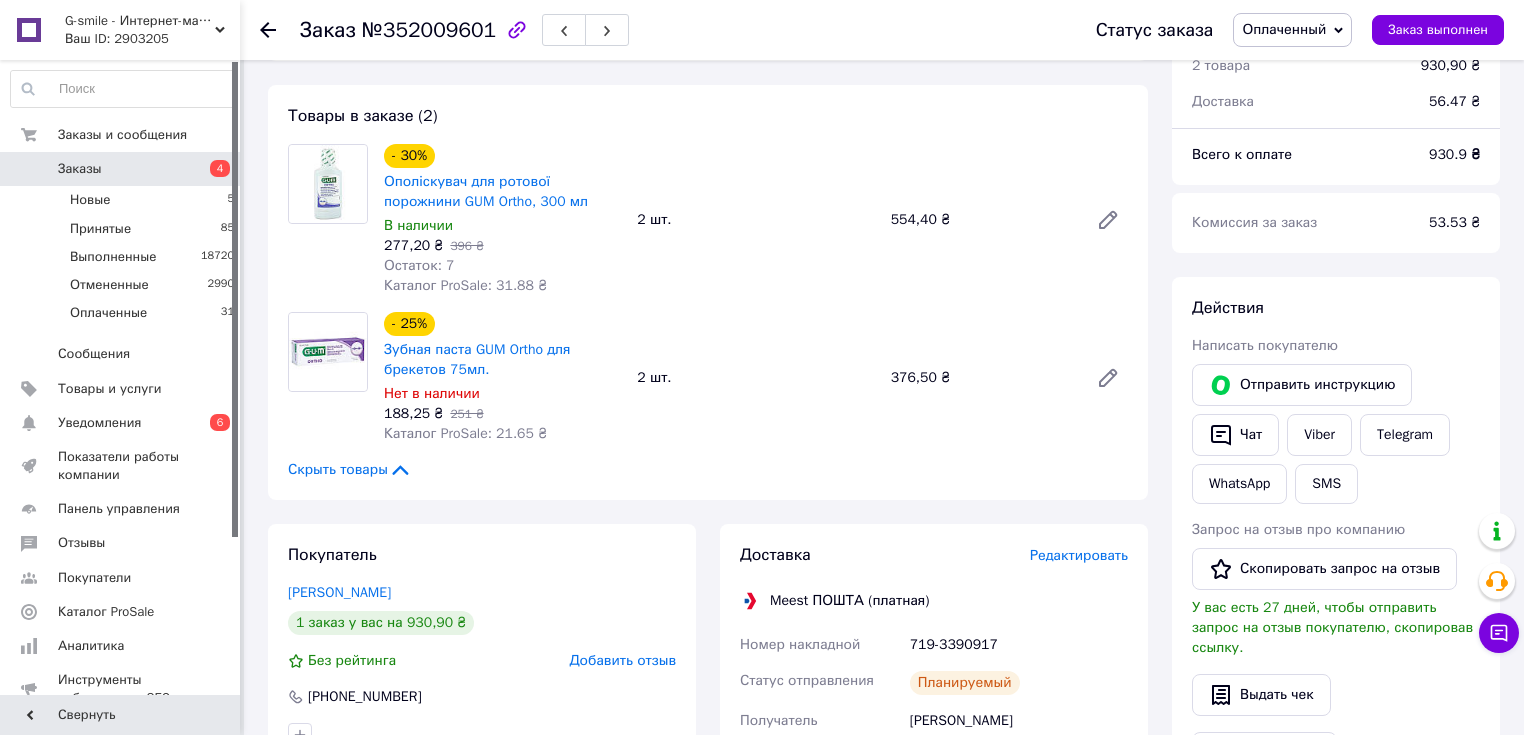 scroll, scrollTop: 640, scrollLeft: 0, axis: vertical 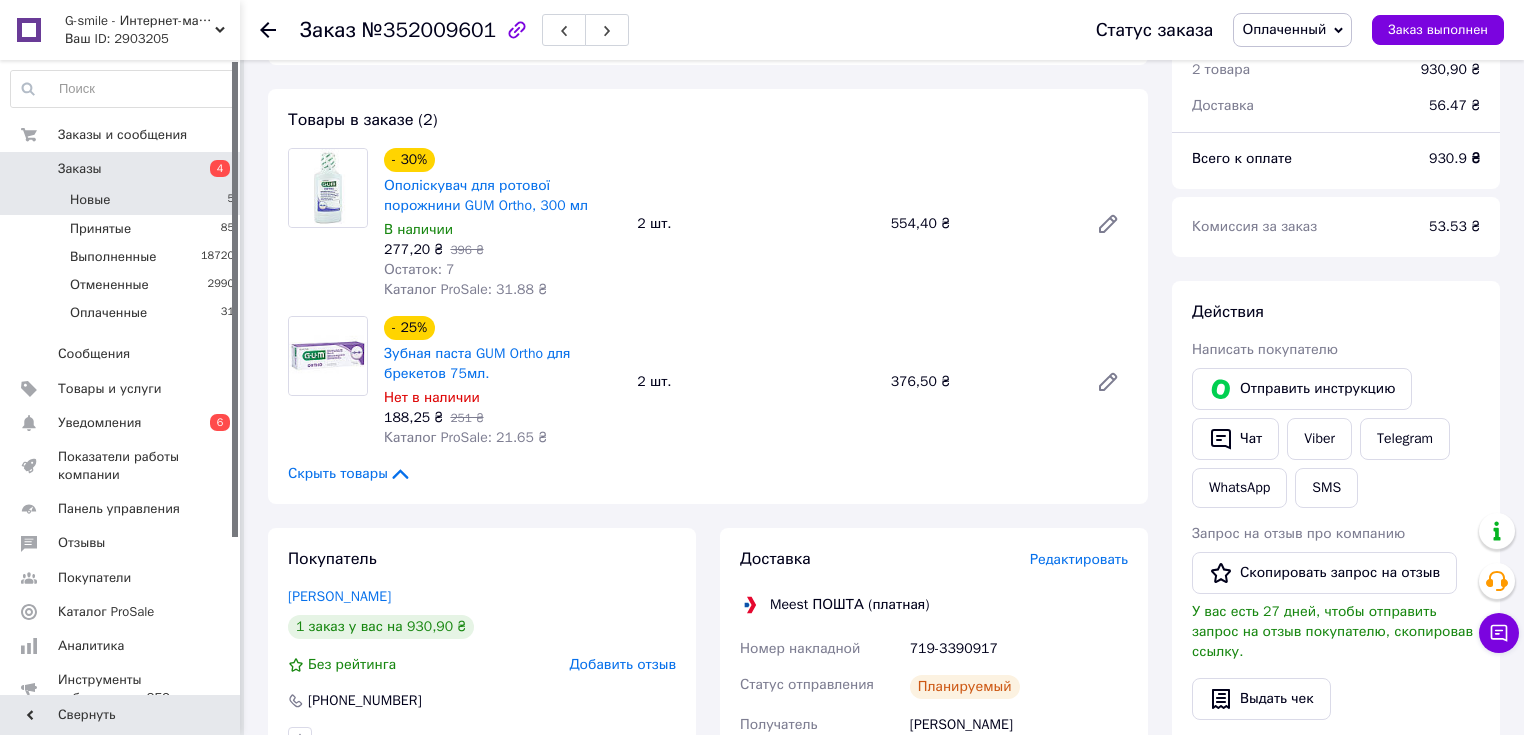 click on "Новые 5" at bounding box center (123, 200) 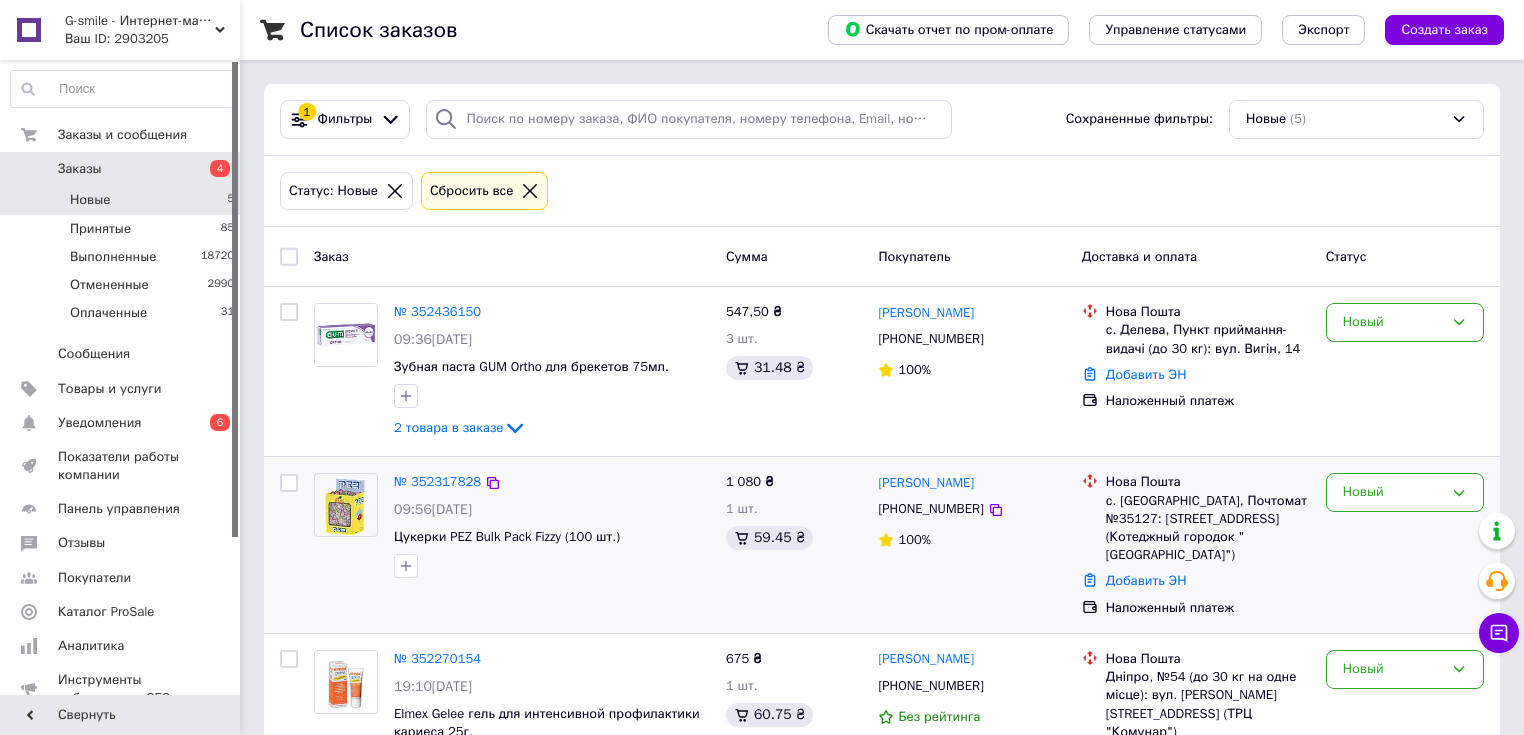 scroll, scrollTop: 359, scrollLeft: 0, axis: vertical 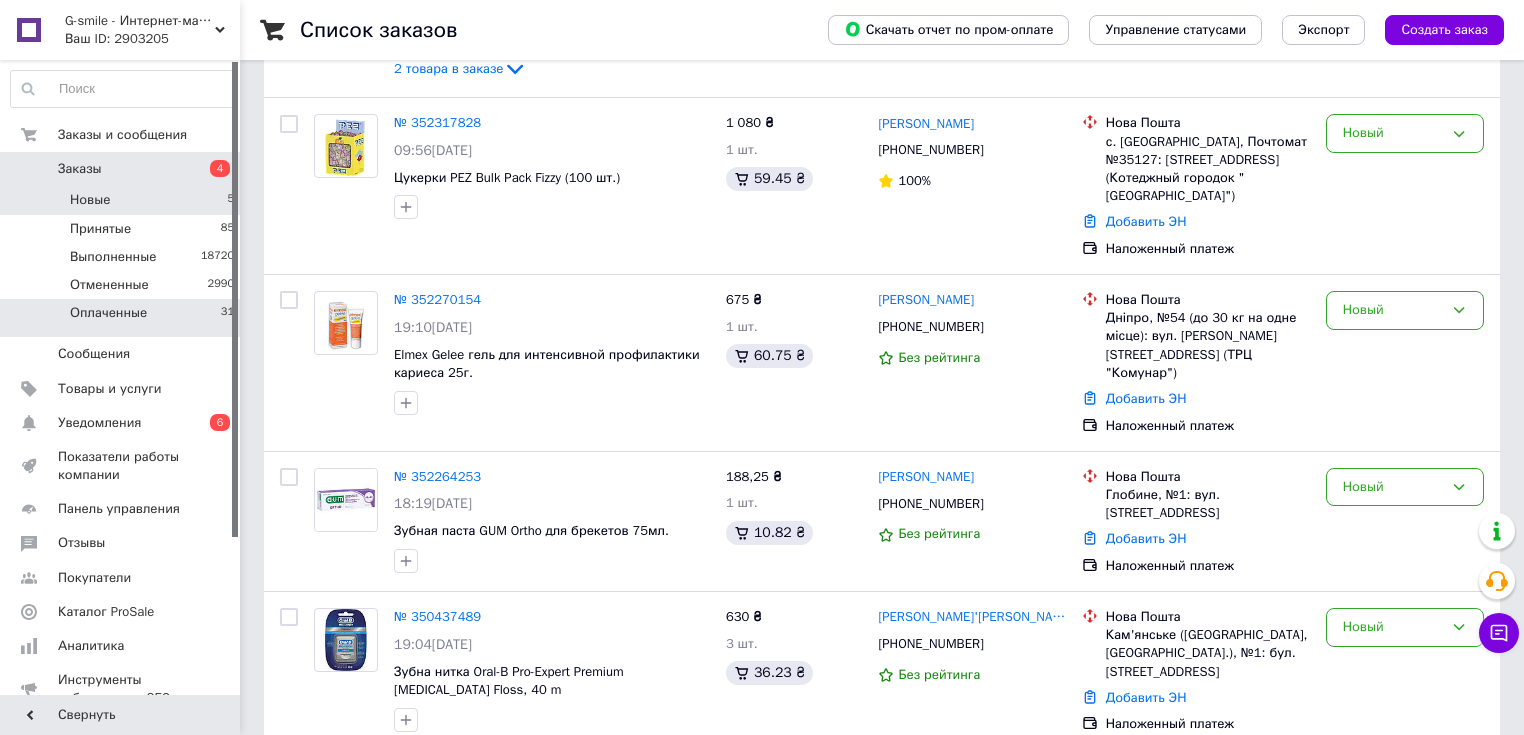 click on "Оплаченные" at bounding box center (108, 313) 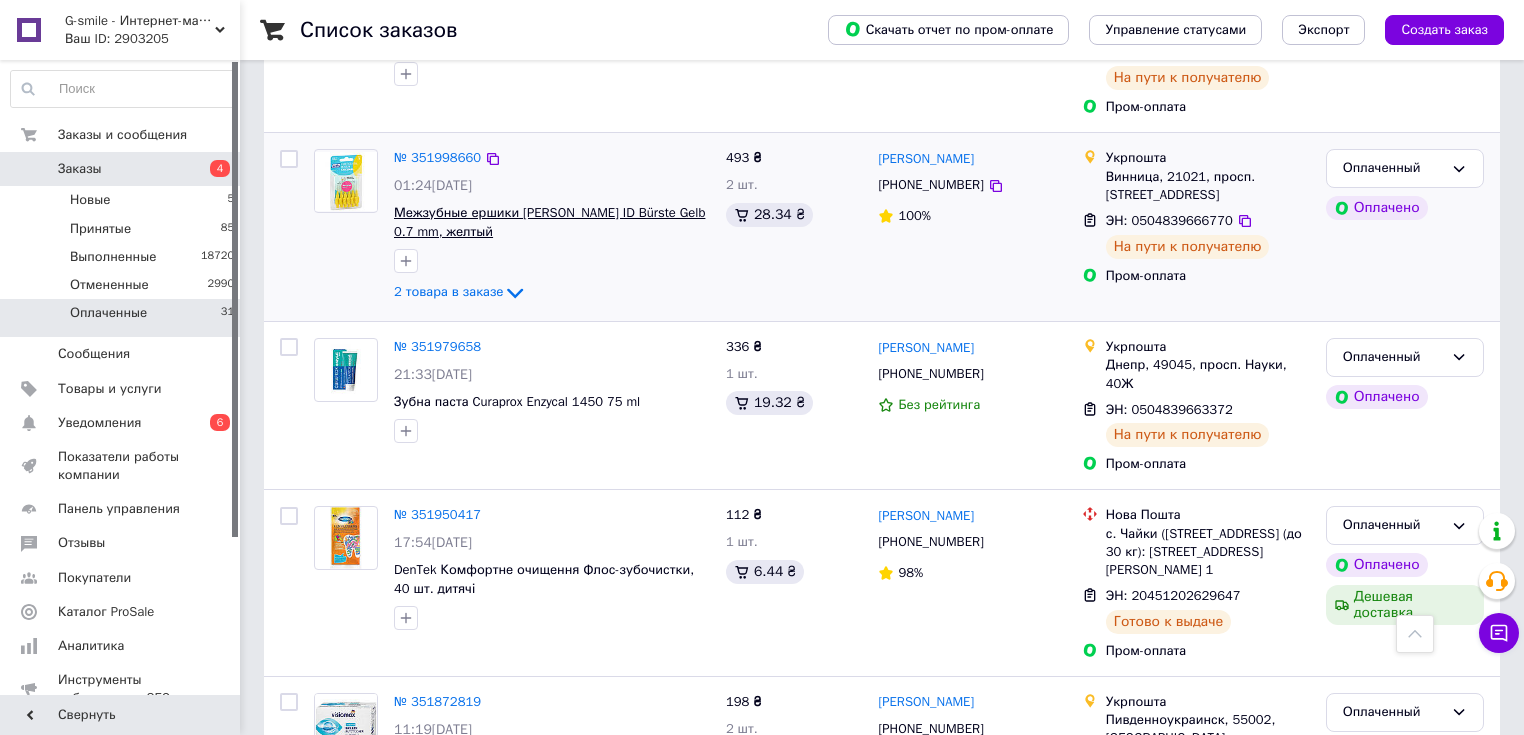 scroll, scrollTop: 3513, scrollLeft: 0, axis: vertical 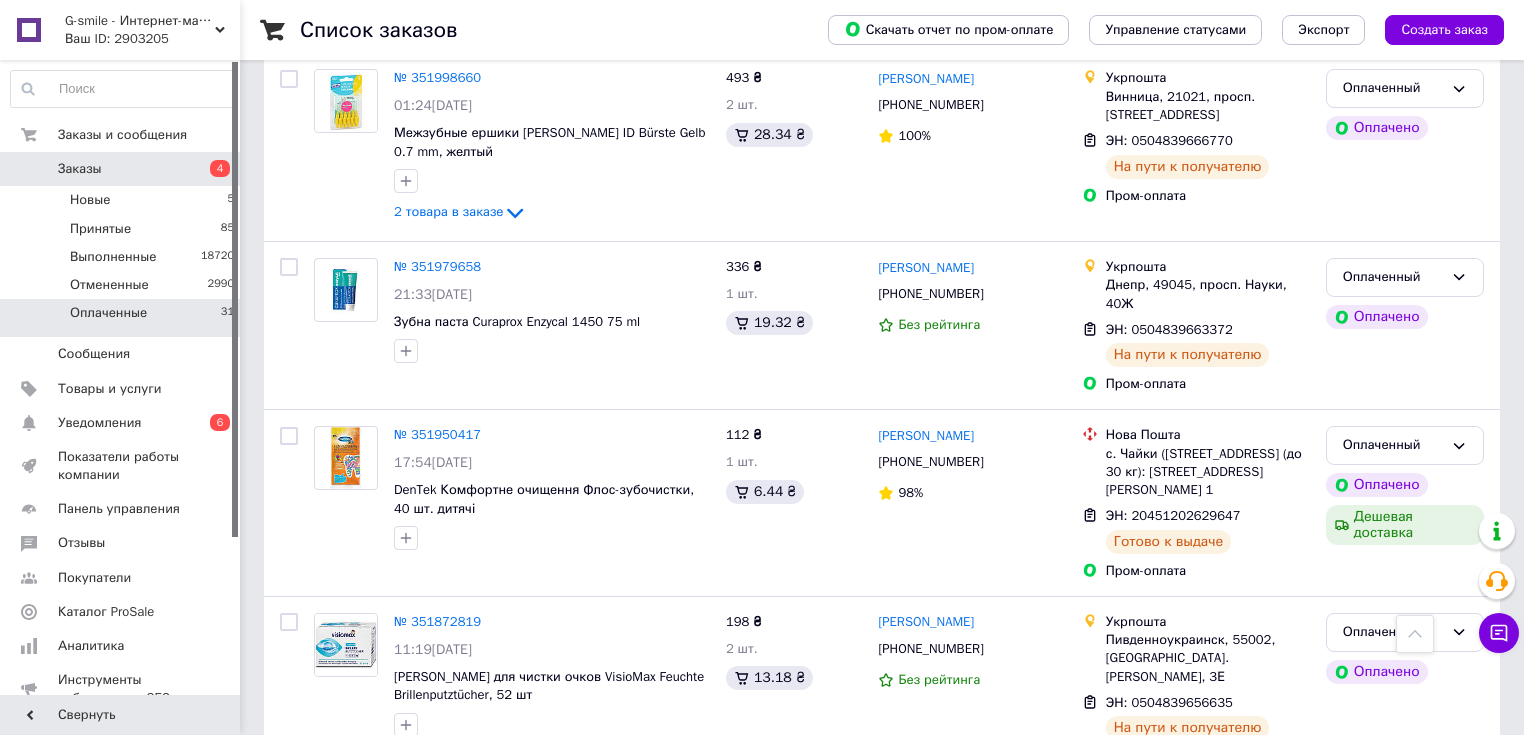 click on "2" at bounding box center [327, 827] 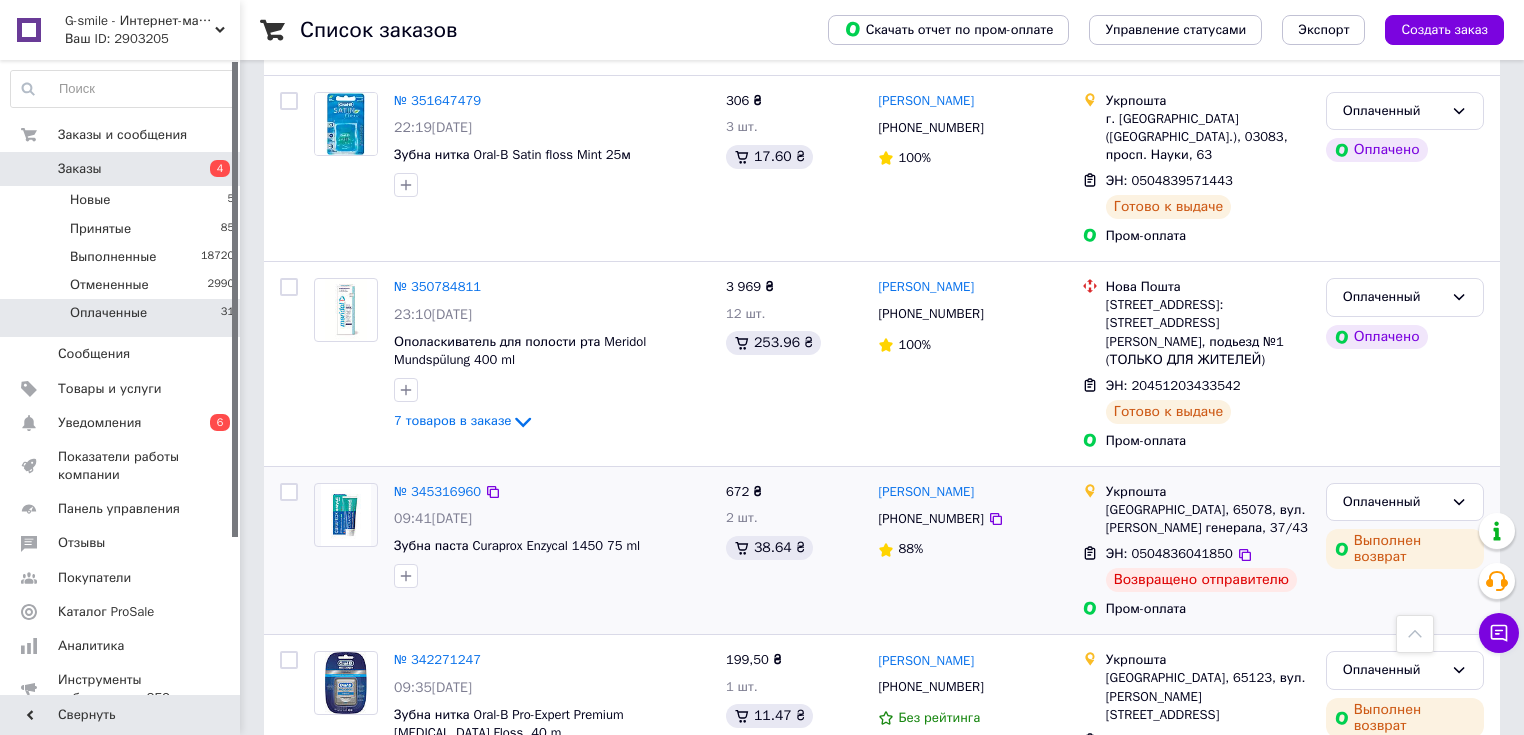 scroll, scrollTop: 720, scrollLeft: 0, axis: vertical 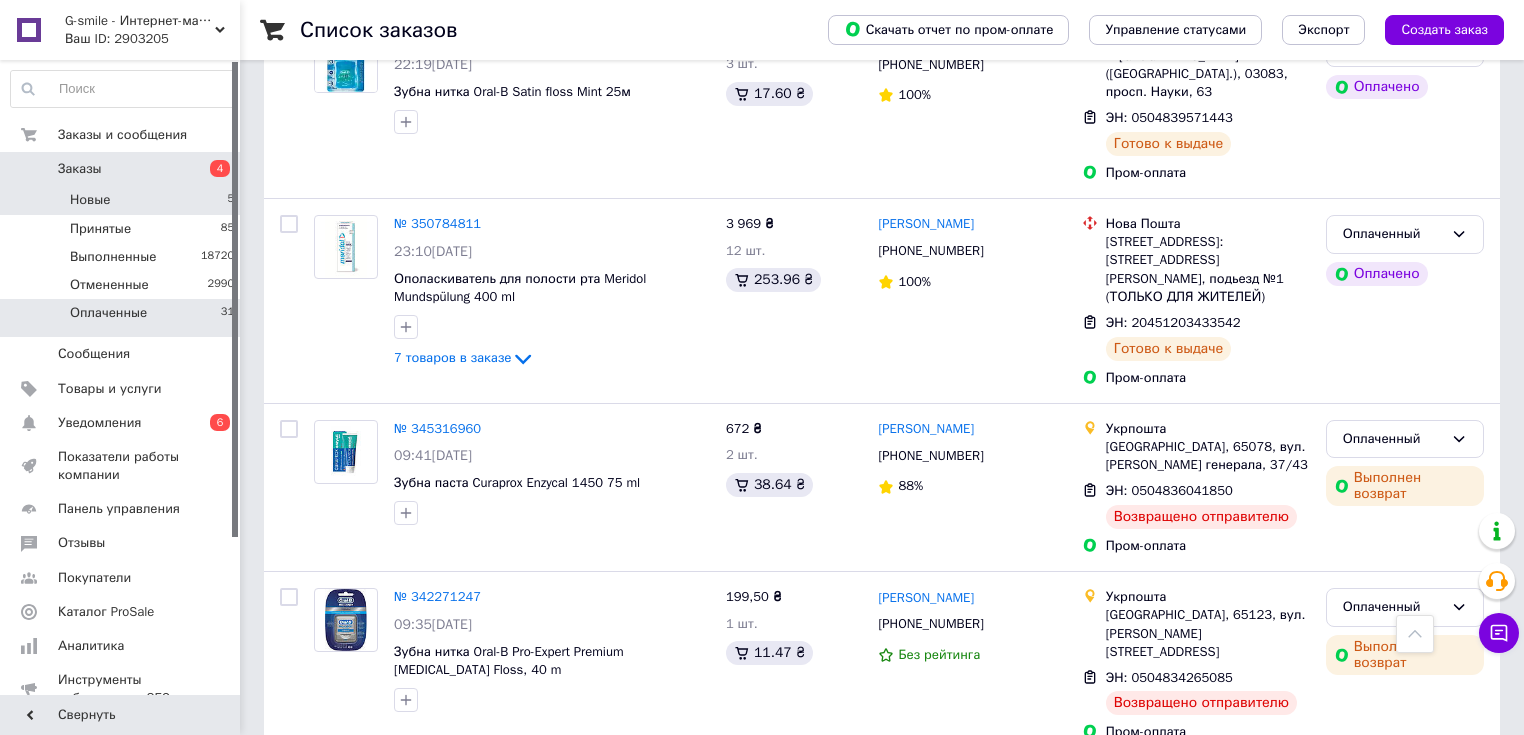click on "Новые 5" at bounding box center [123, 200] 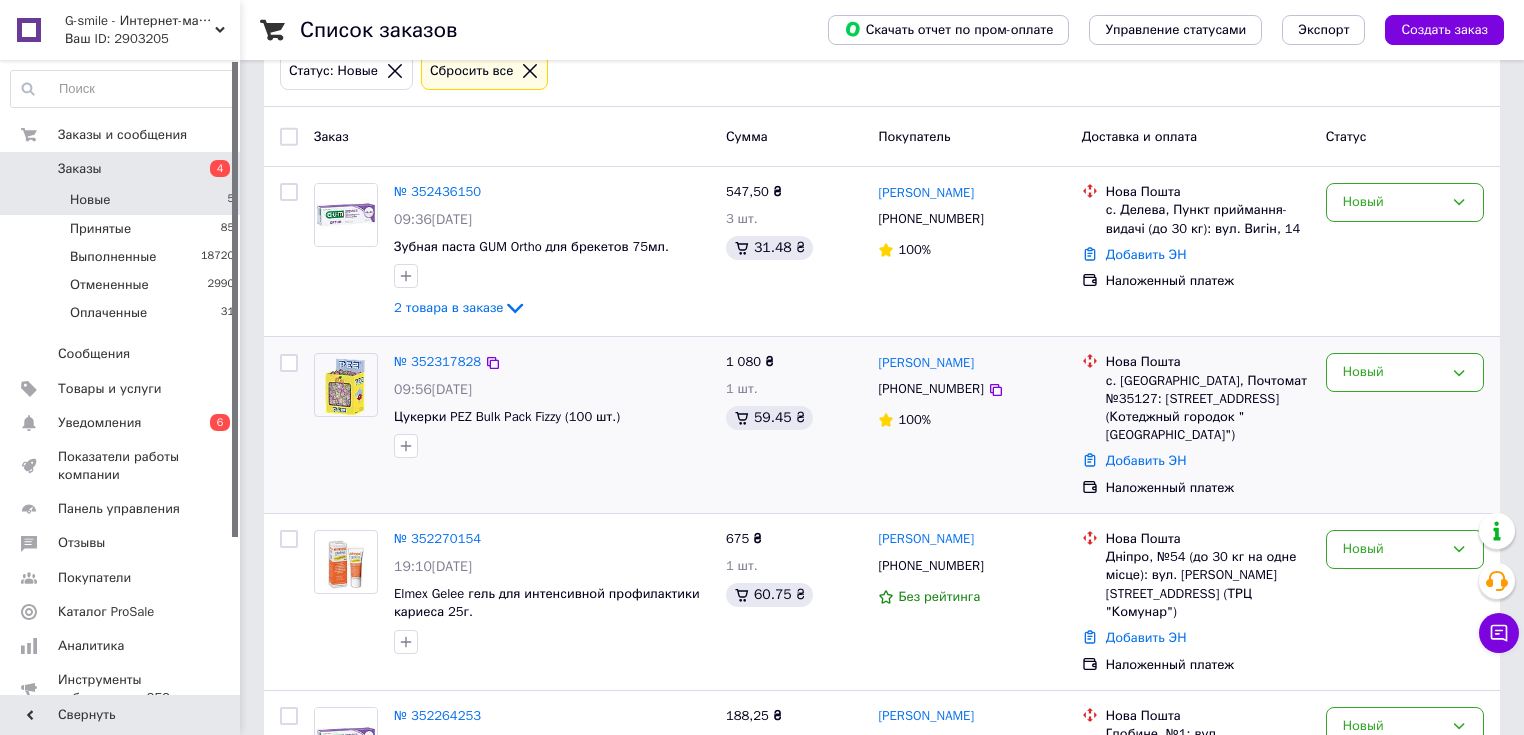 scroll, scrollTop: 160, scrollLeft: 0, axis: vertical 